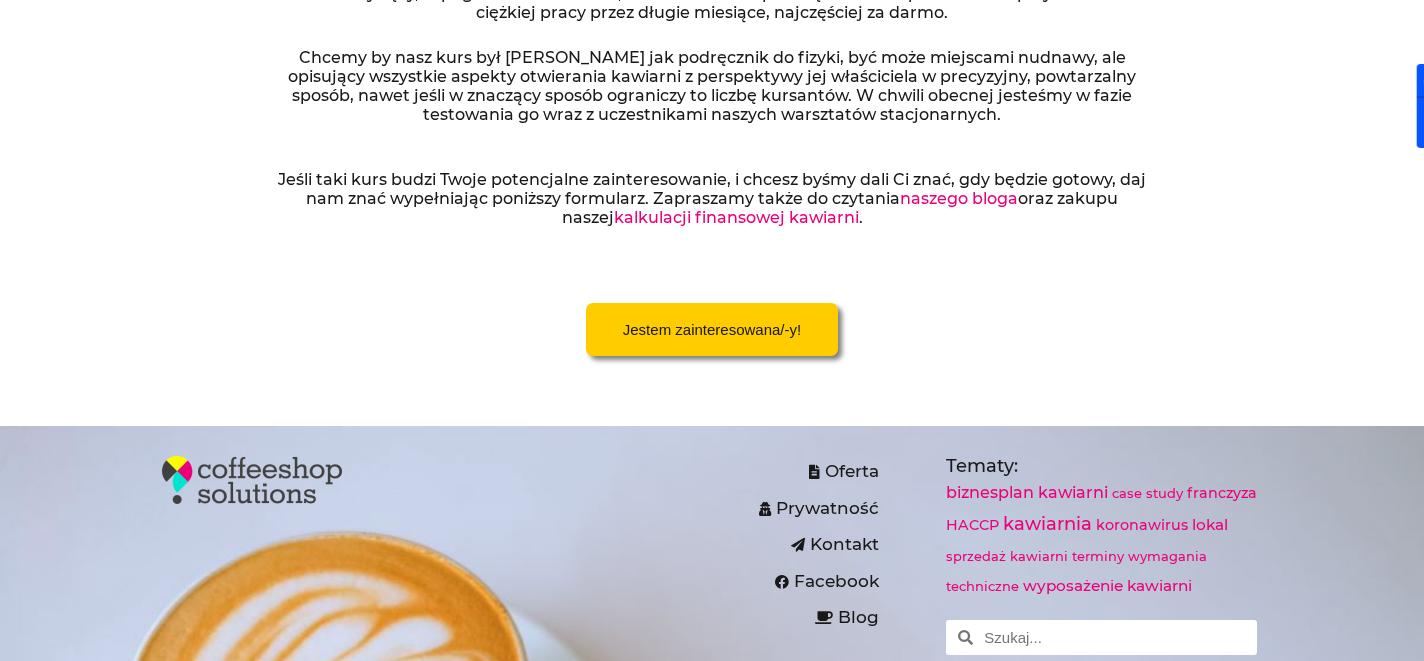 scroll, scrollTop: 854, scrollLeft: 0, axis: vertical 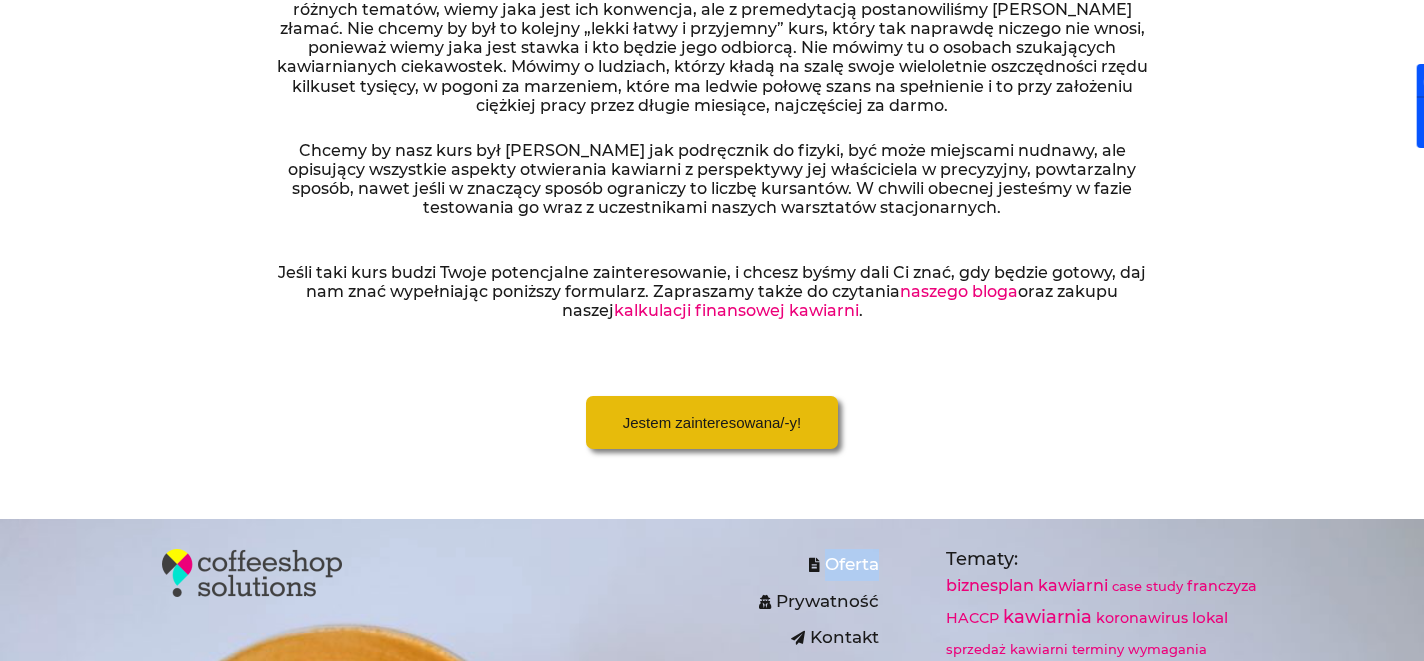 click on "Jestem zainteresowana/-y!" at bounding box center (712, 422) 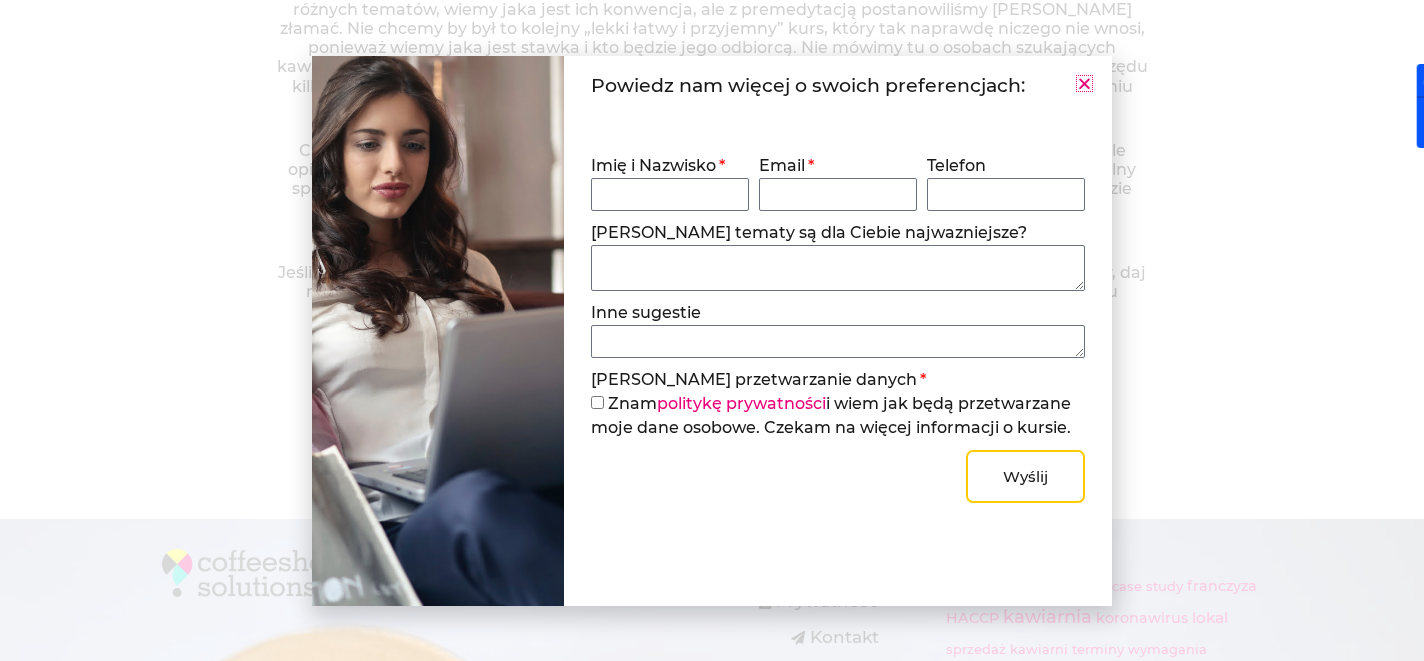 click on "Imię i Nazwisko" at bounding box center [670, 194] 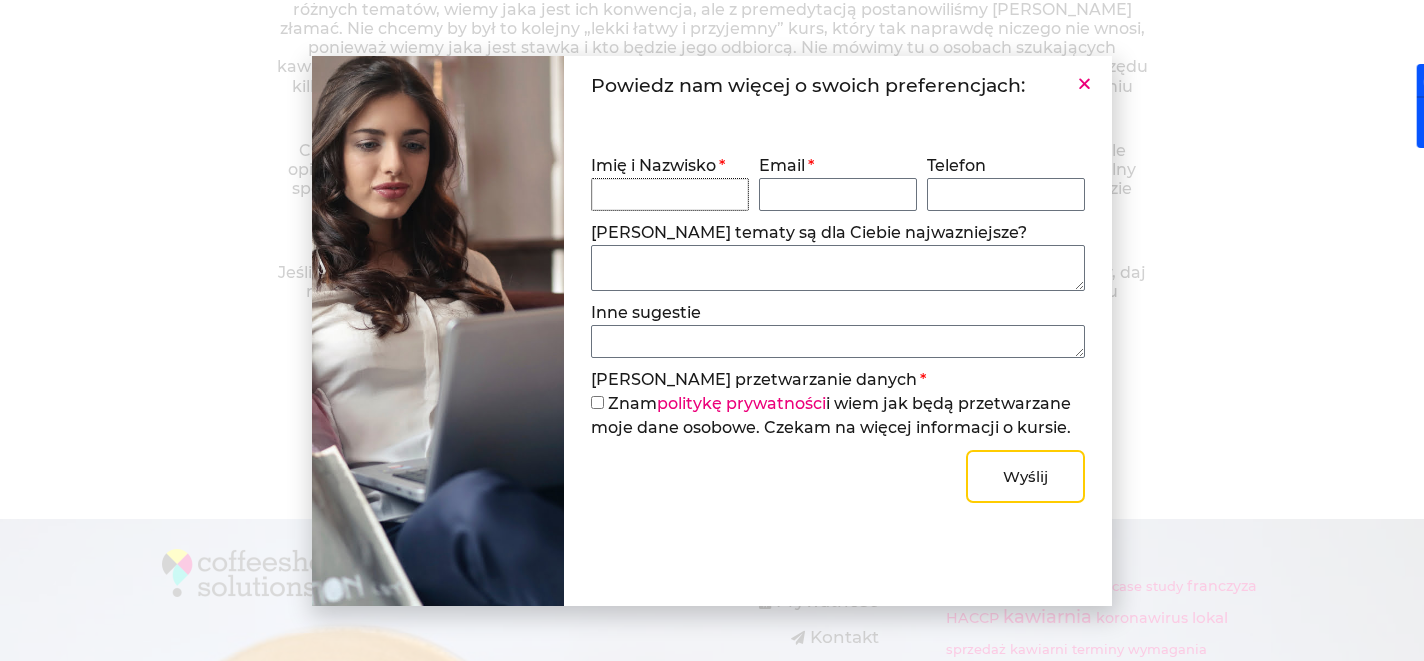 click on "Imię i Nazwisko" at bounding box center [670, 194] 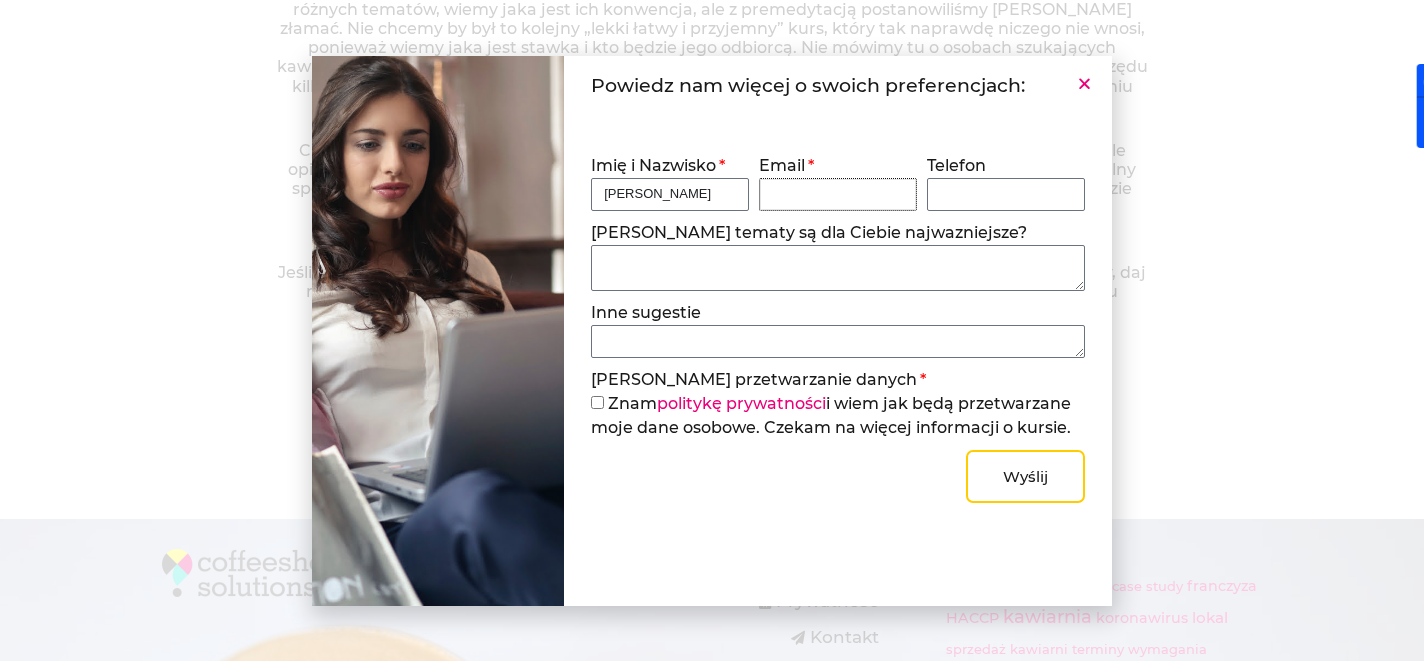 click on "Email" at bounding box center [838, 194] 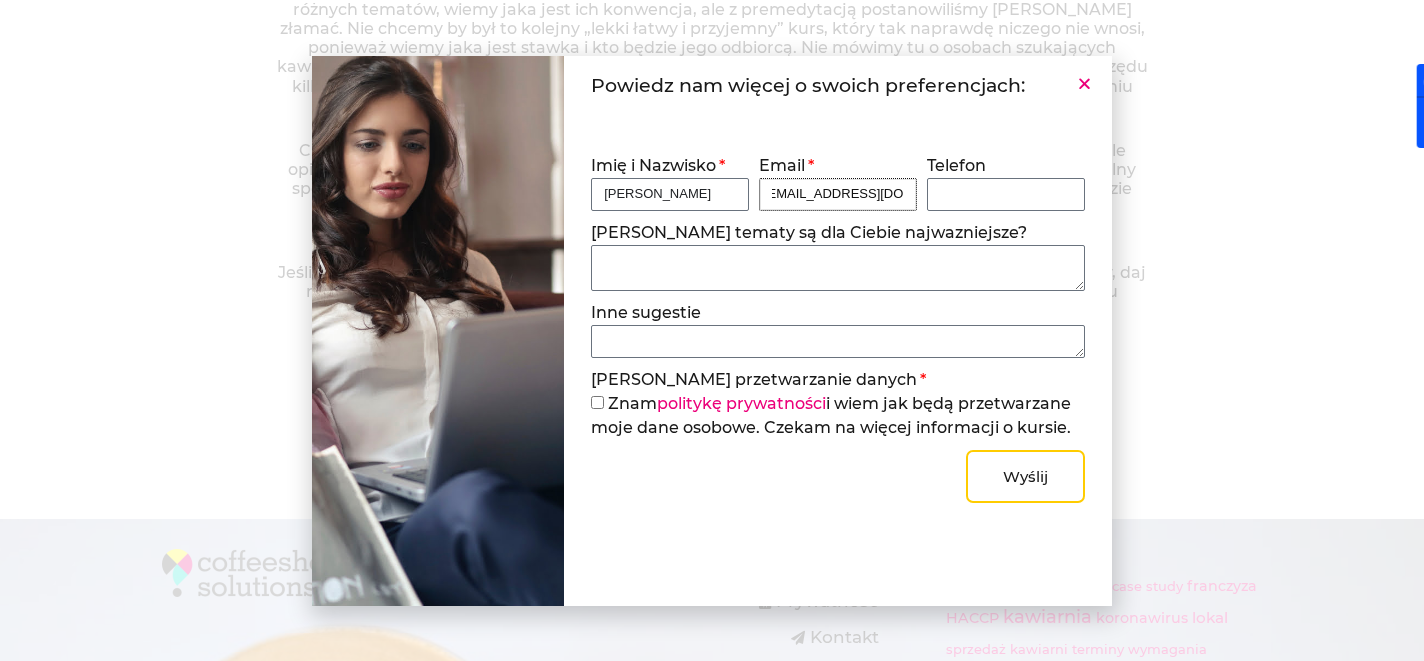 scroll, scrollTop: 0, scrollLeft: 19, axis: horizontal 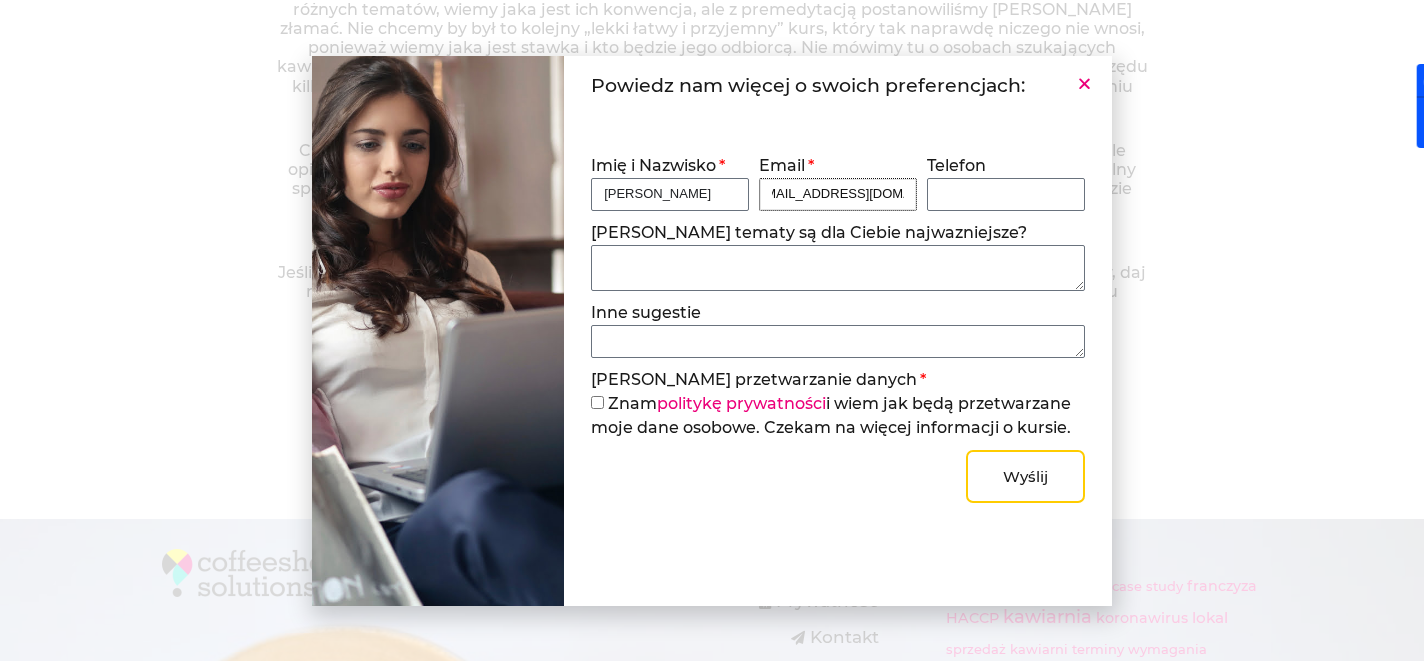 type on "danielsoc68@gmail.com" 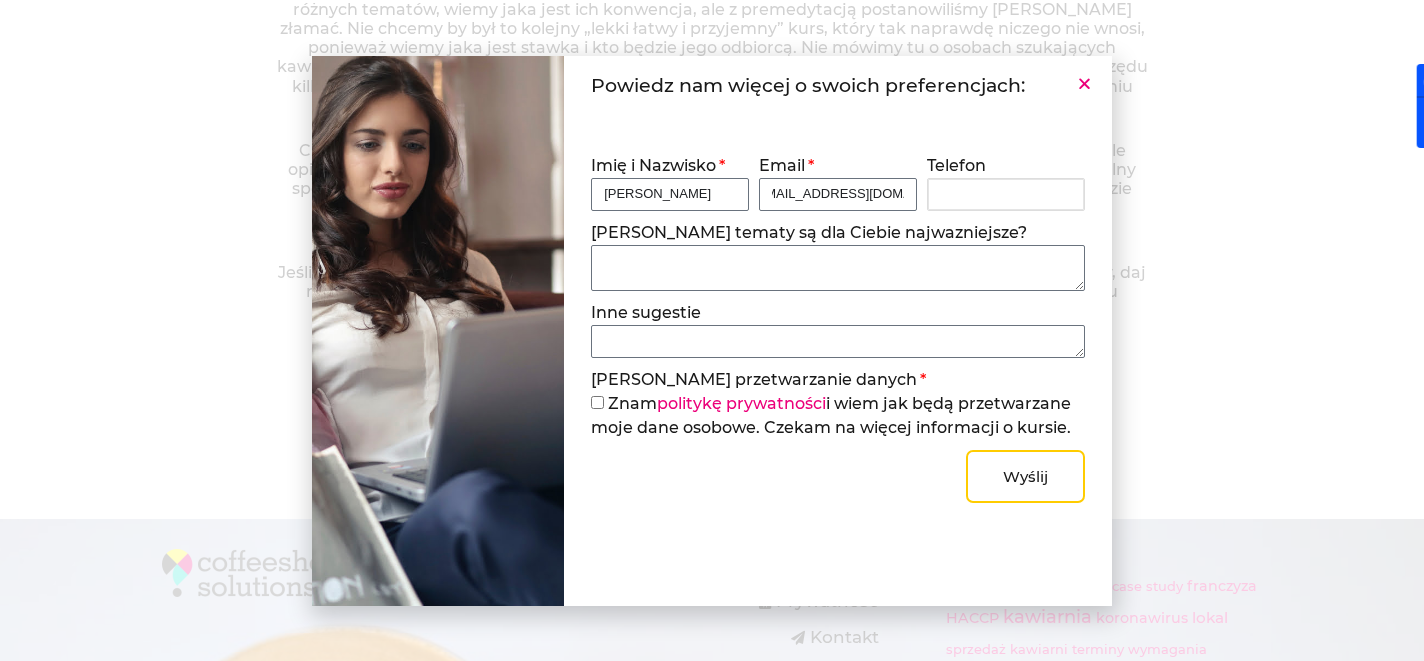 click on "Telefon" at bounding box center [1006, 194] 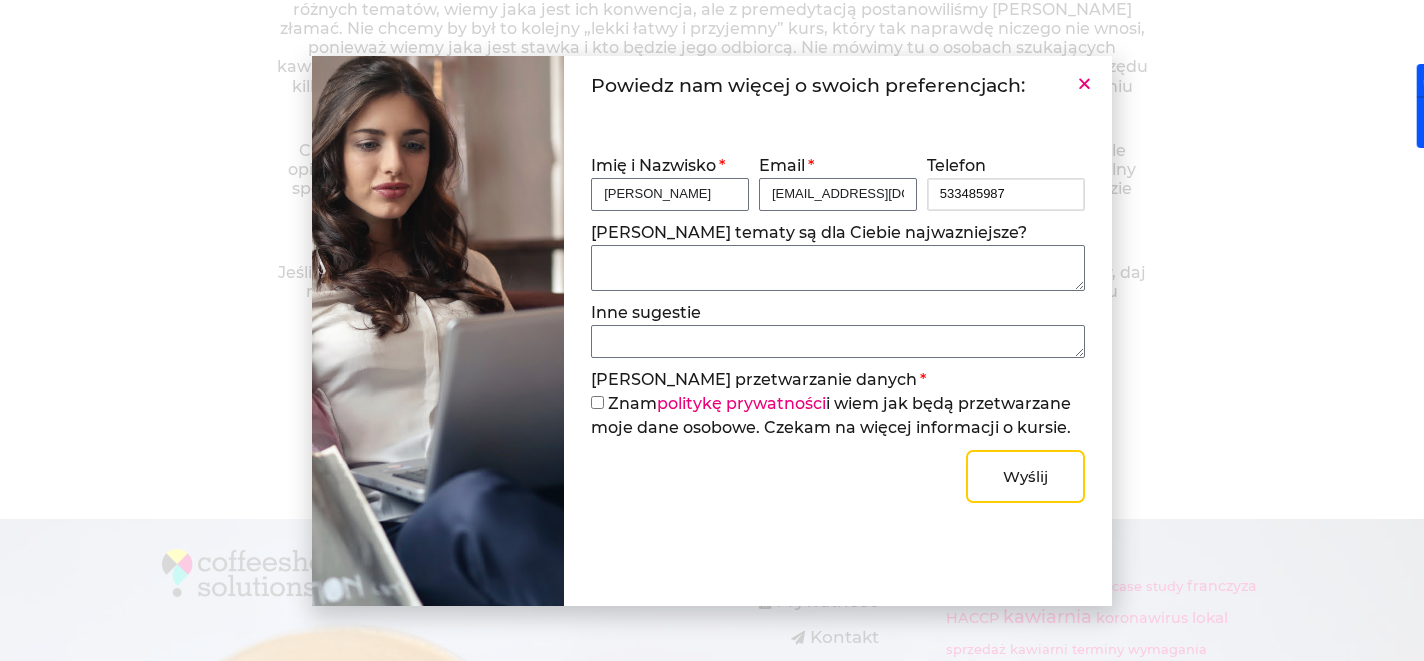 type on "533485987" 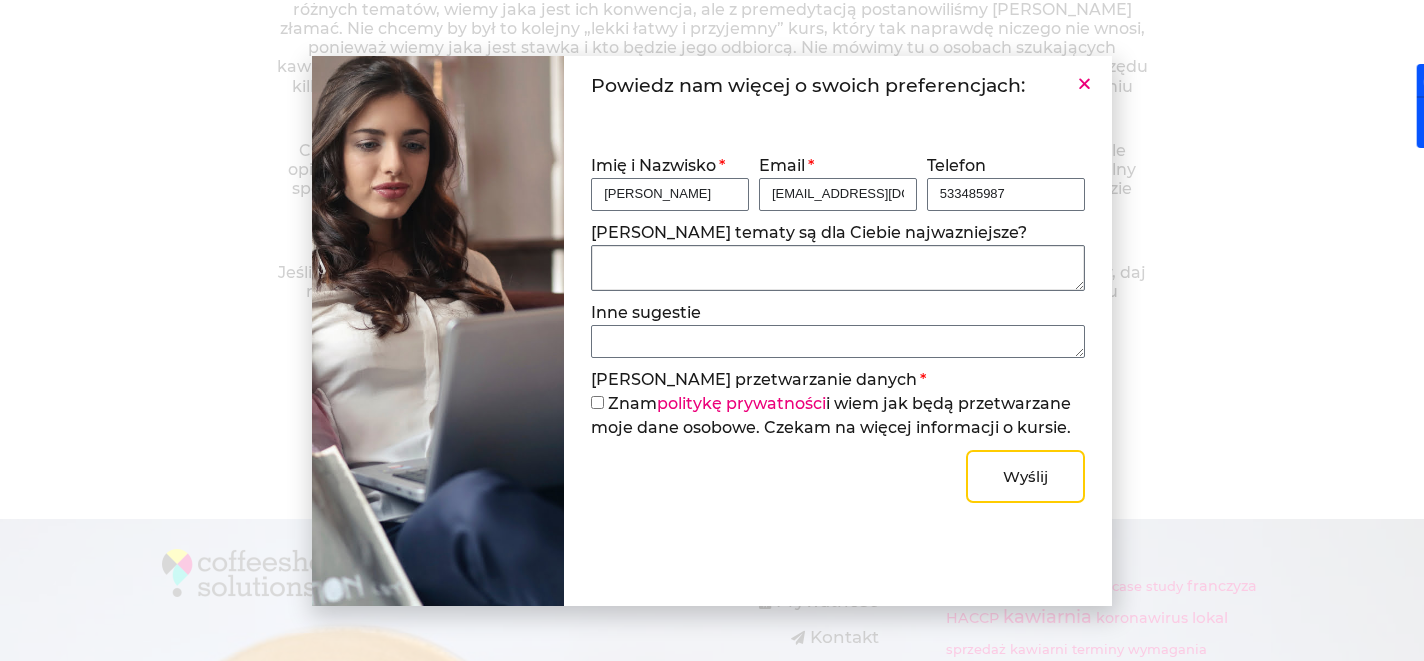 click on "Jakie tematy są dla Ciebie najwazniejsze?" at bounding box center (837, 268) 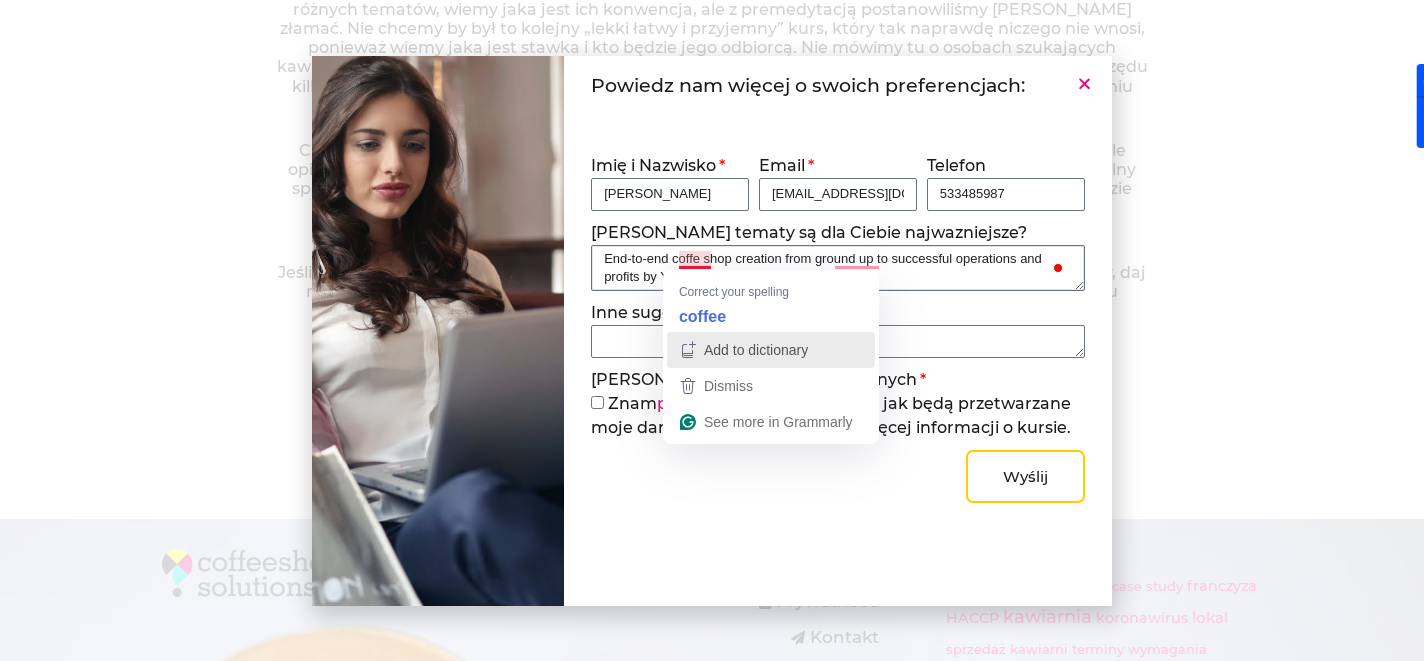 click on "Add to dictionary" at bounding box center (756, 350) 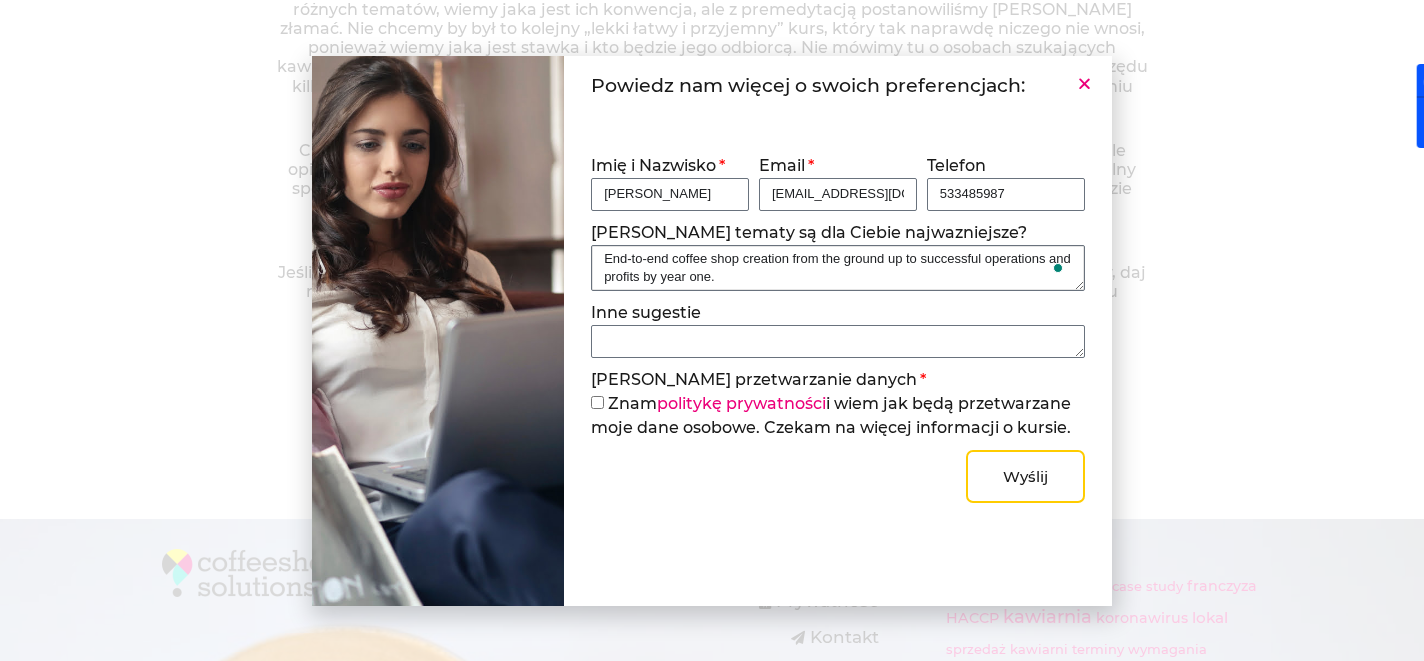 type on "End-to-end coffee shop creation from the ground up to successful operations and profits by year one." 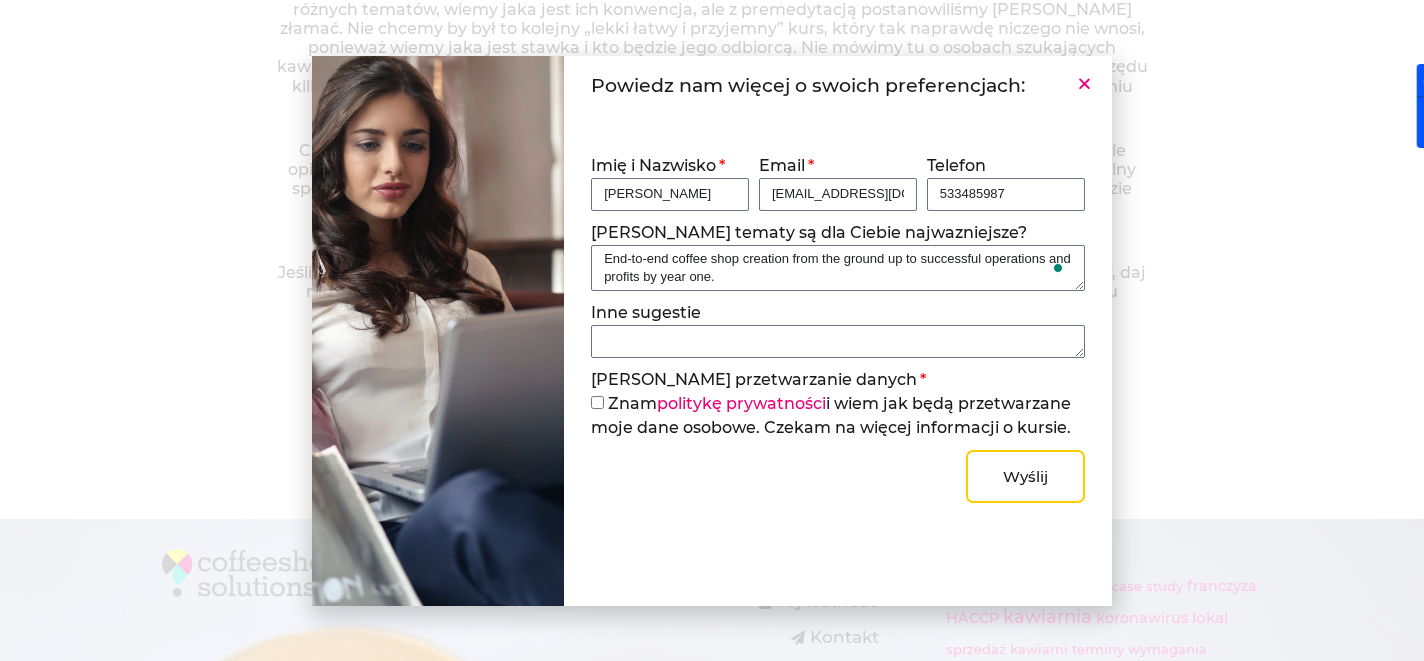 click on "Zgoda na przetwarzanie danych" at bounding box center (597, 402) 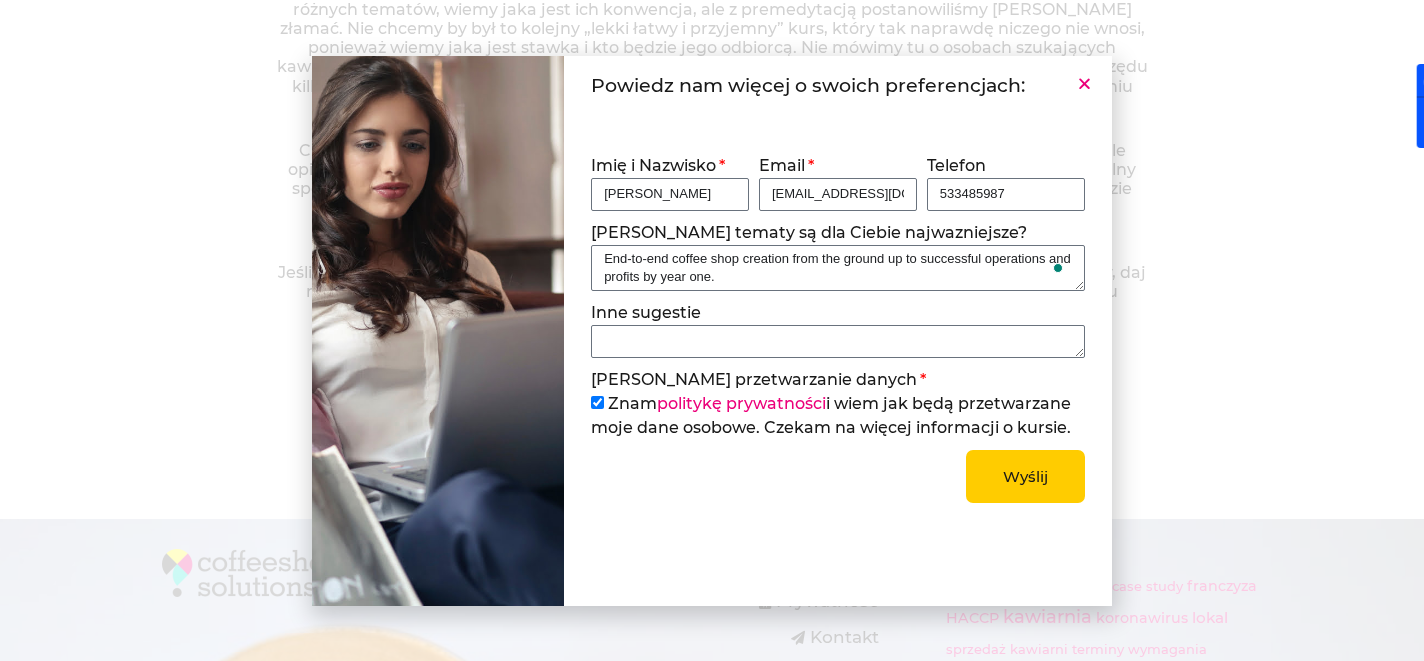 click on "Wyślij" at bounding box center [1025, 476] 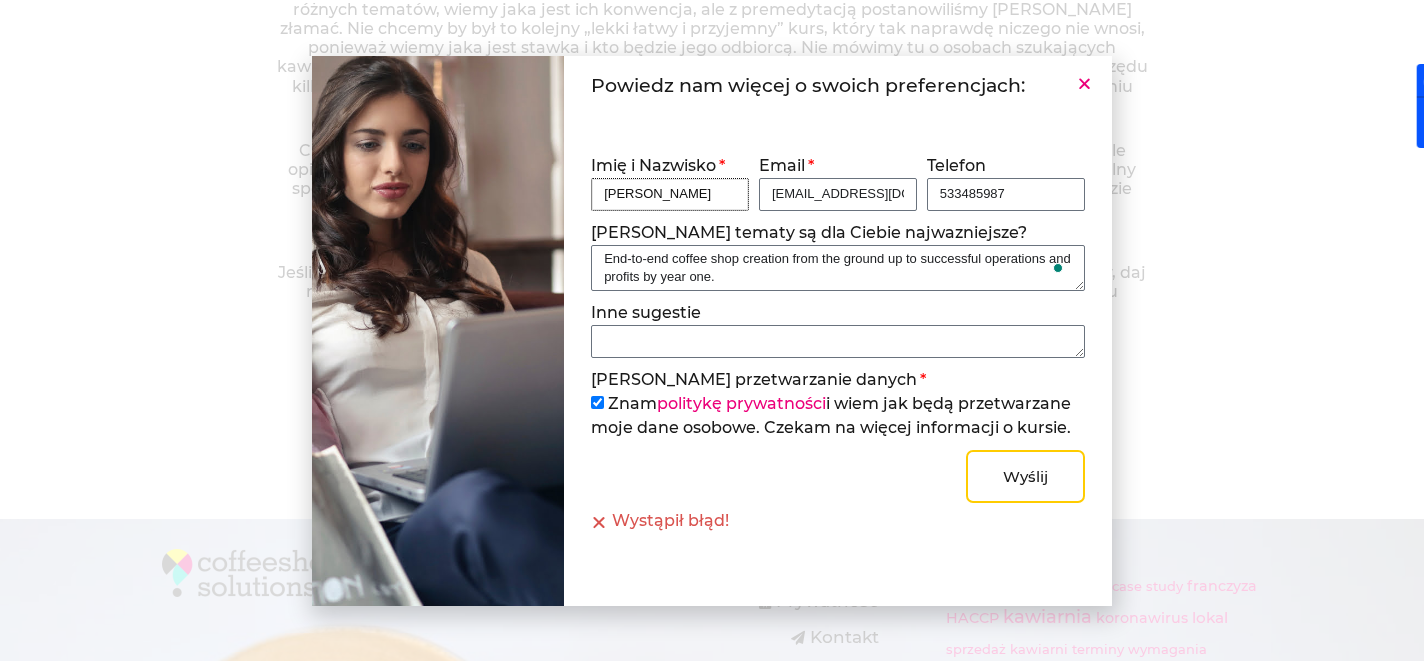 click on "Daniel O'Connor" at bounding box center [670, 194] 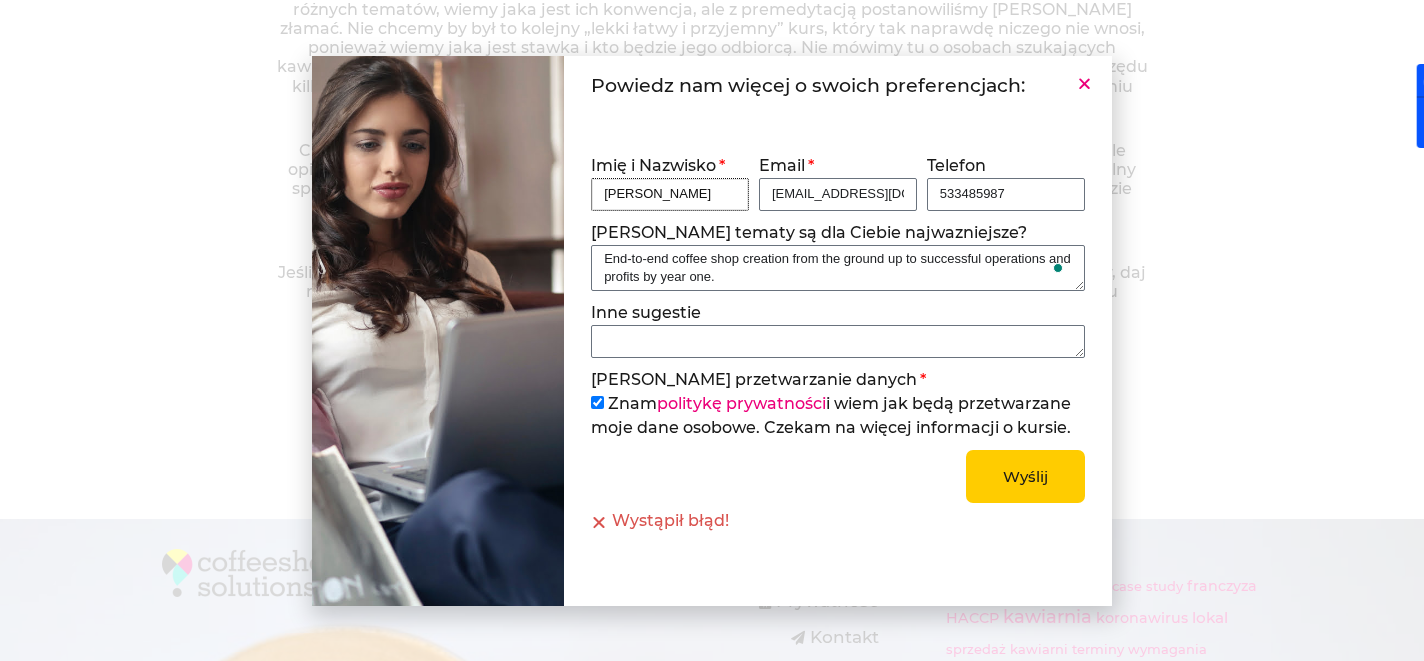 type on "Daniel OConnor" 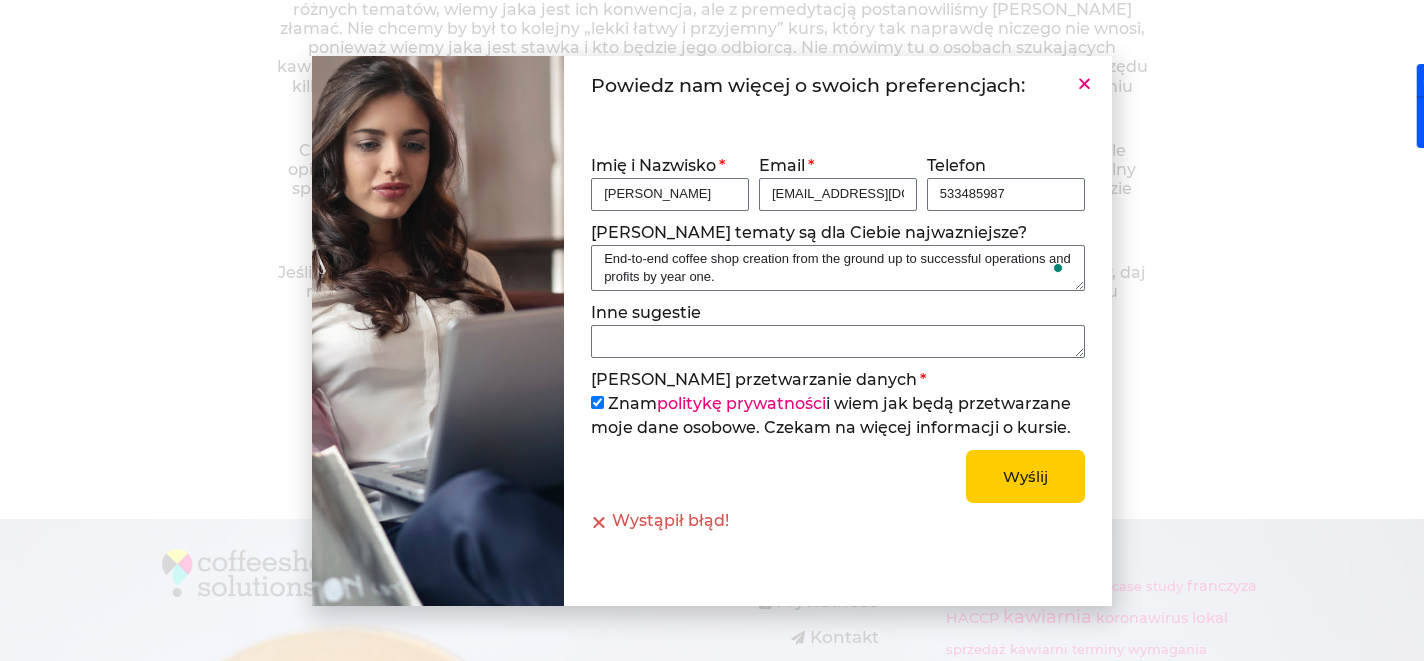 click on "Wyślij" at bounding box center [1025, 476] 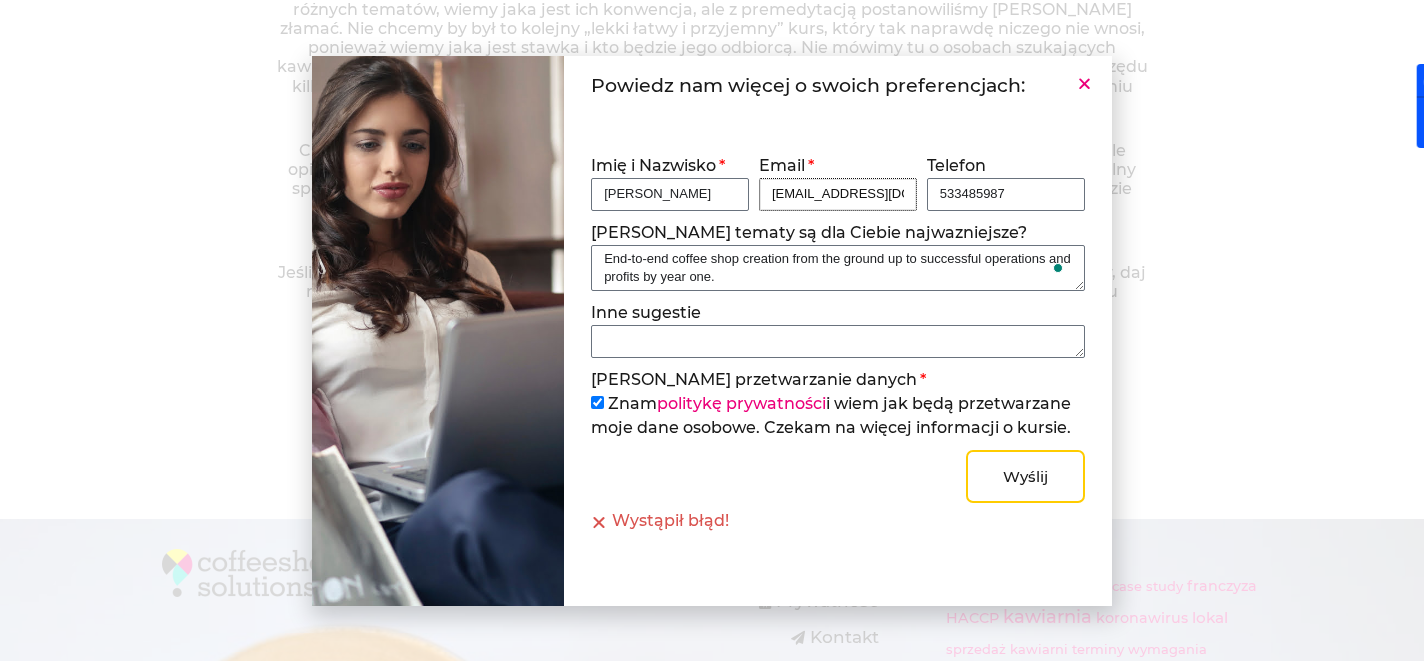 click on "danielsoc68@gmail.com" at bounding box center (838, 194) 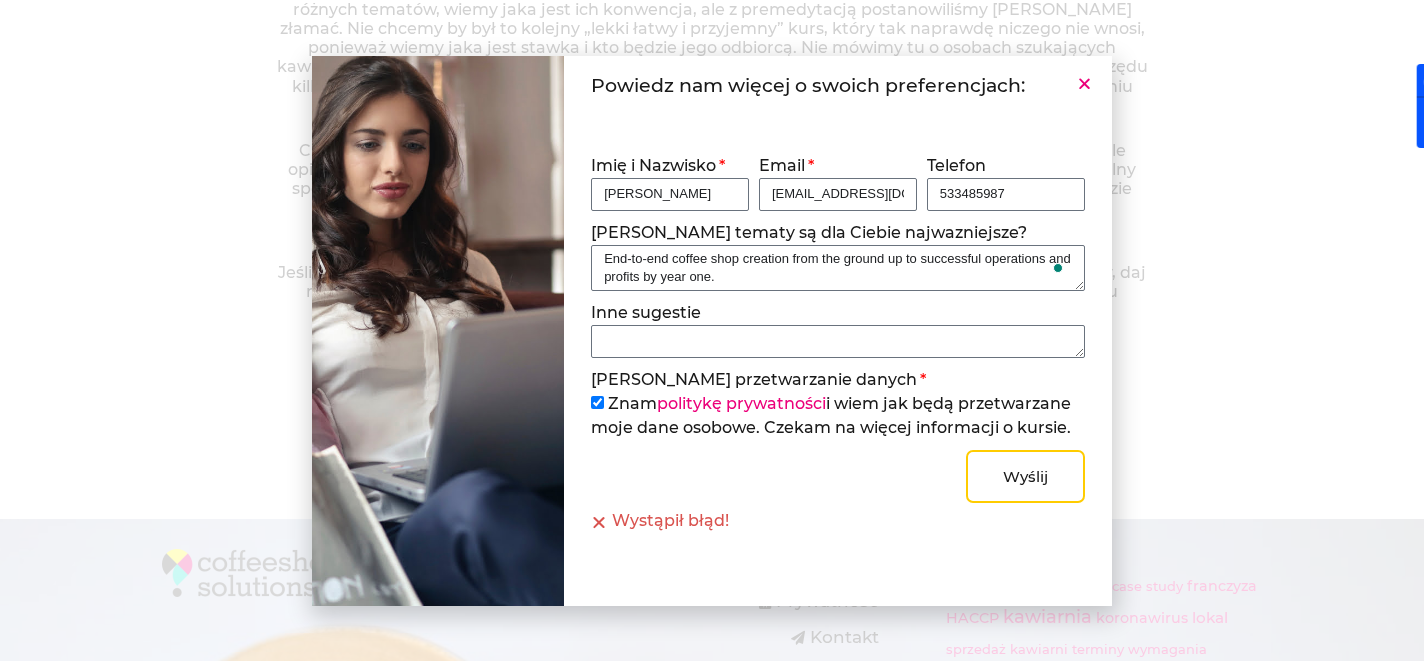 click on "Wystąpił błąd!" at bounding box center (837, 521) 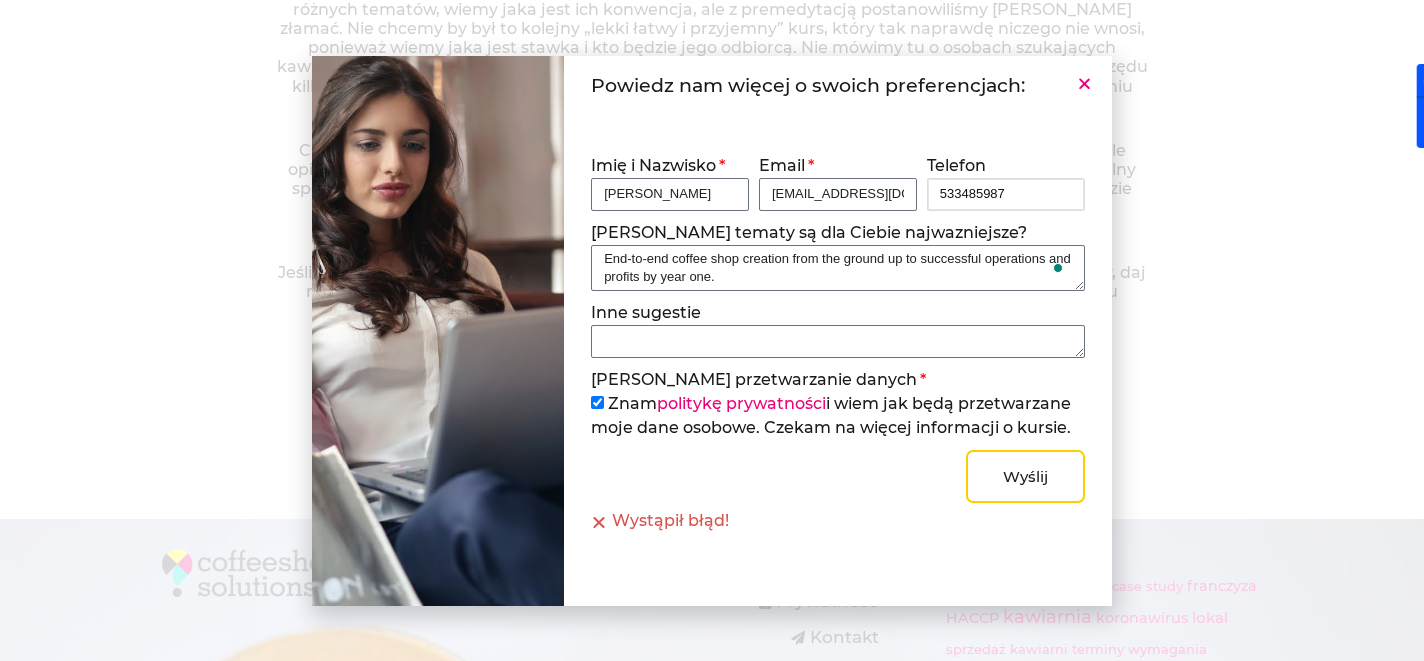 click on "533485987" at bounding box center [1006, 194] 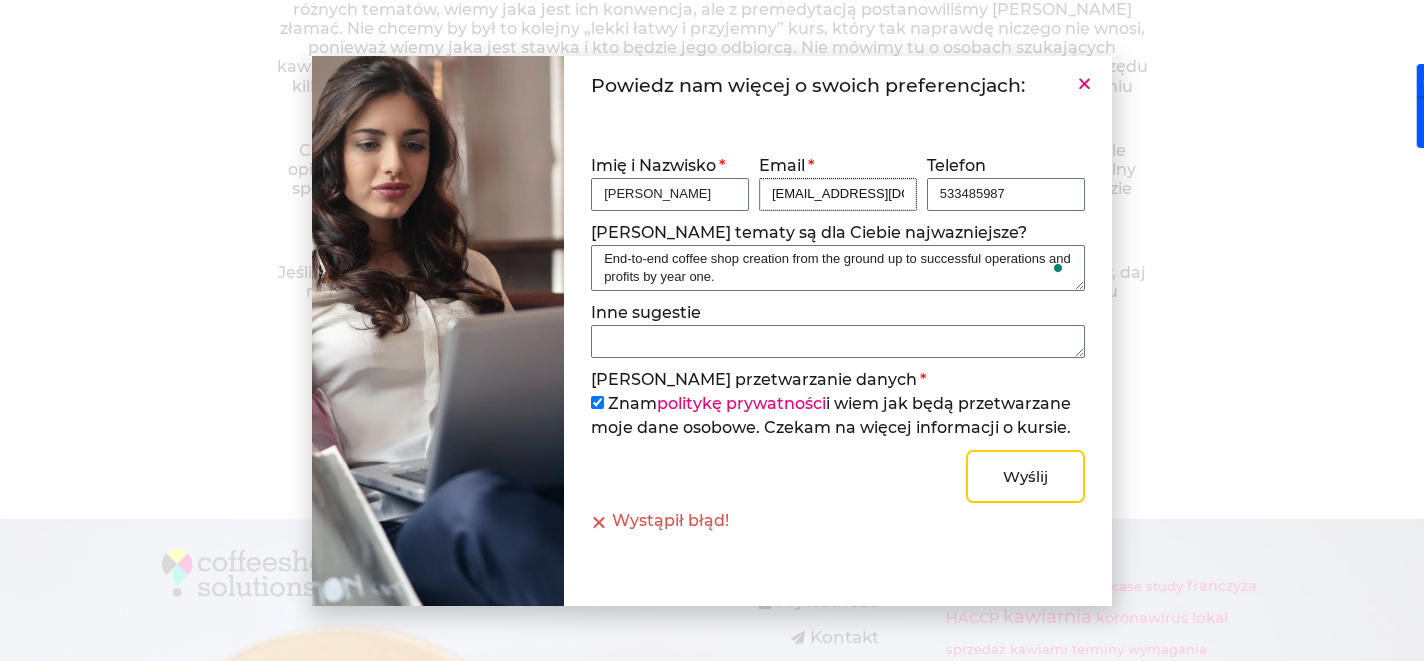 click on "danielsoc68@gmail.com" at bounding box center [838, 194] 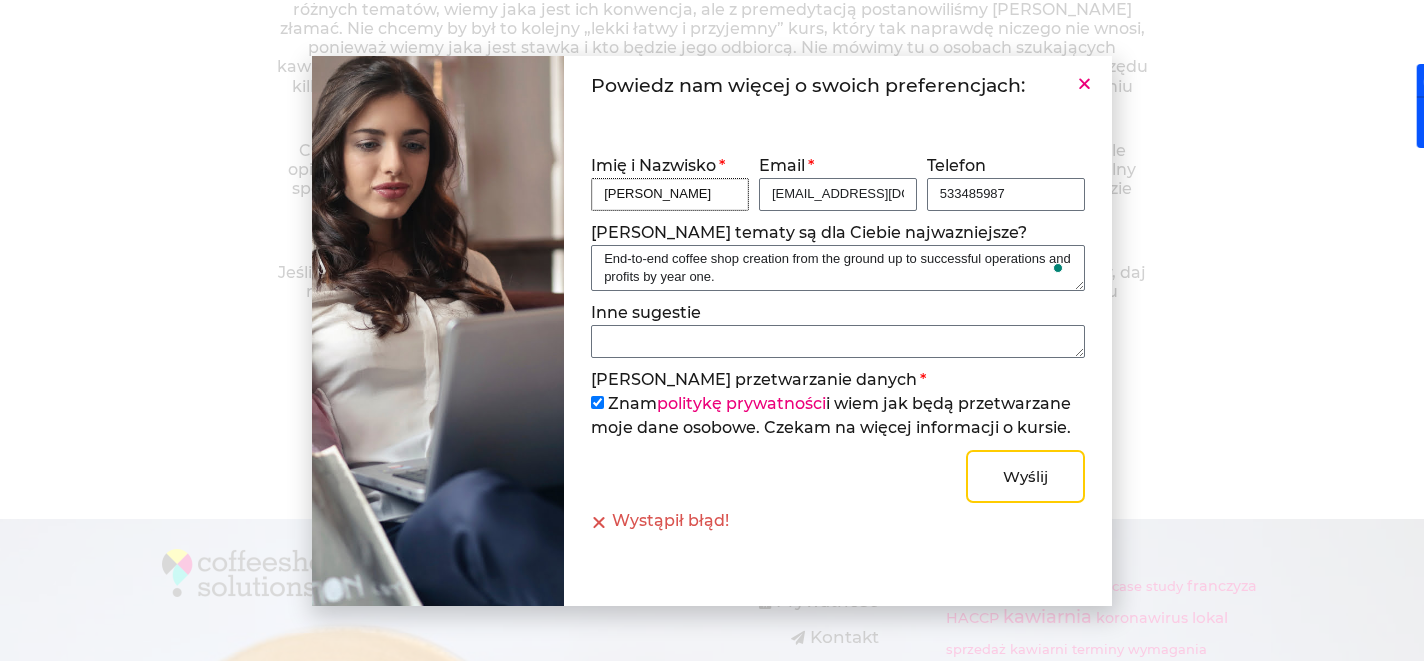 click on "Daniel OConnor" at bounding box center (670, 194) 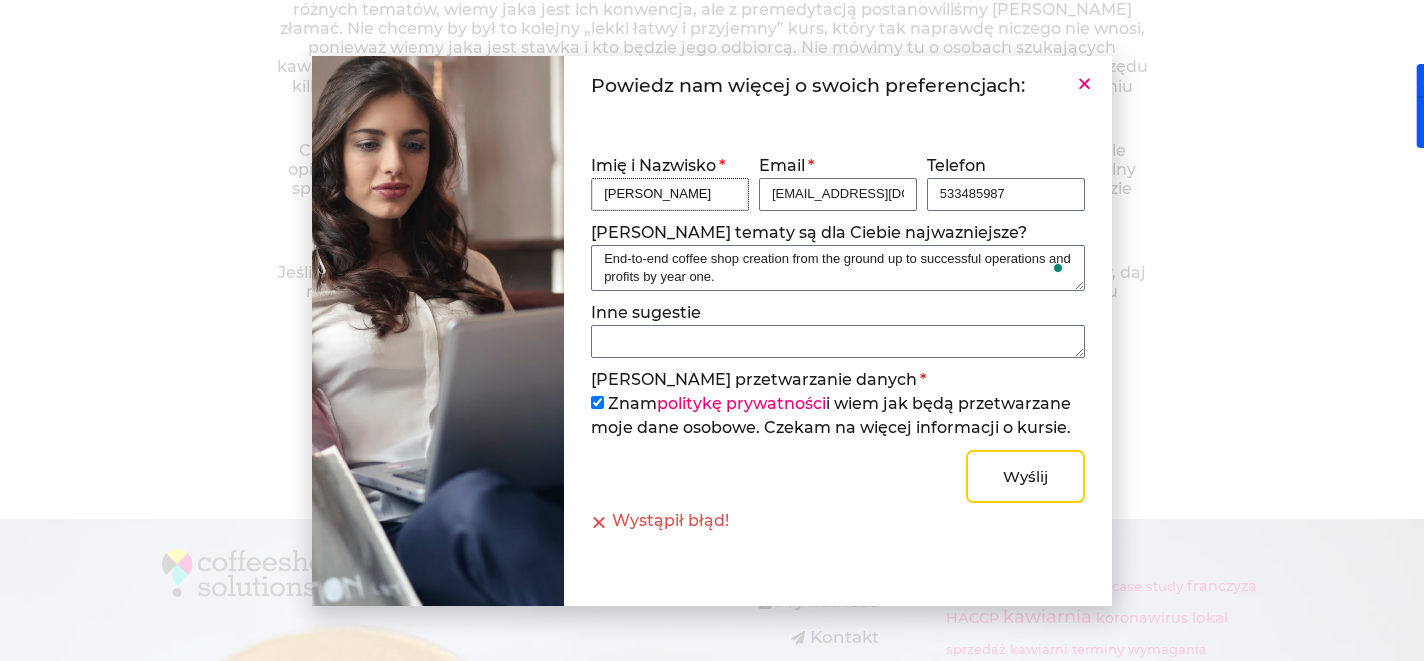 click on "Daniel OConnor" at bounding box center (670, 194) 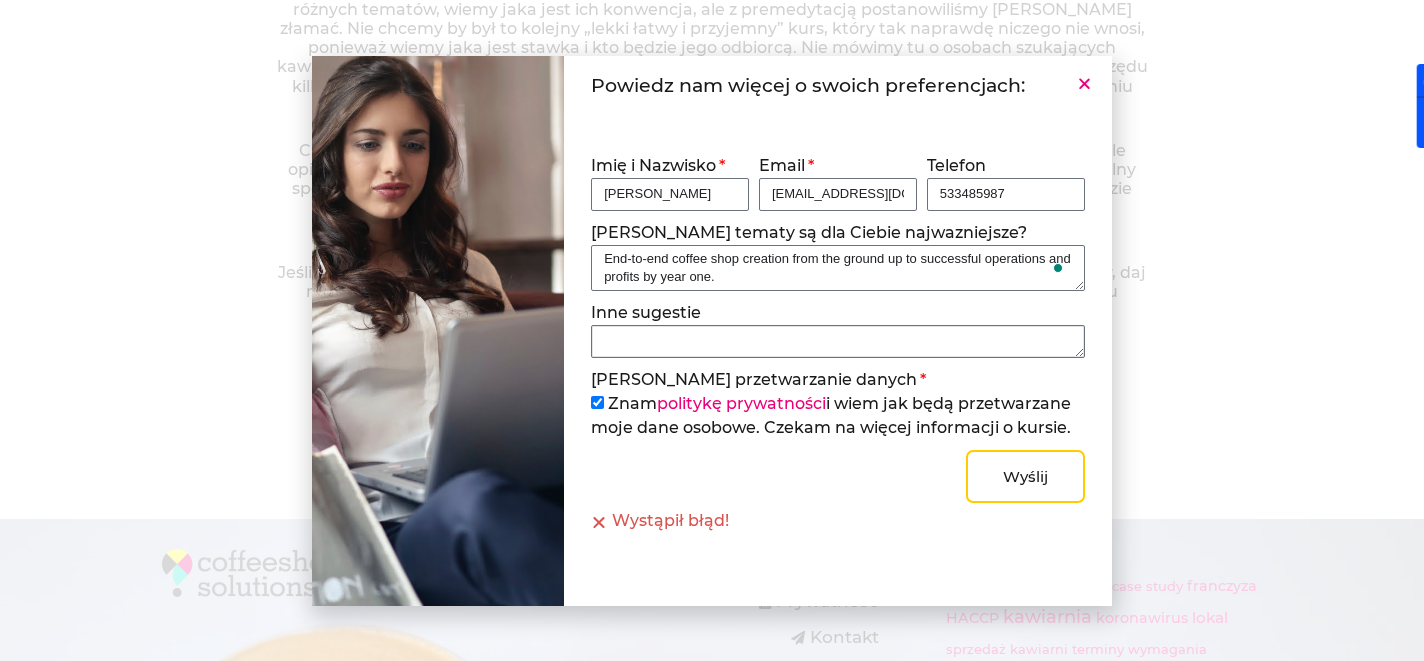 click on "Inne sugestie" at bounding box center [837, 341] 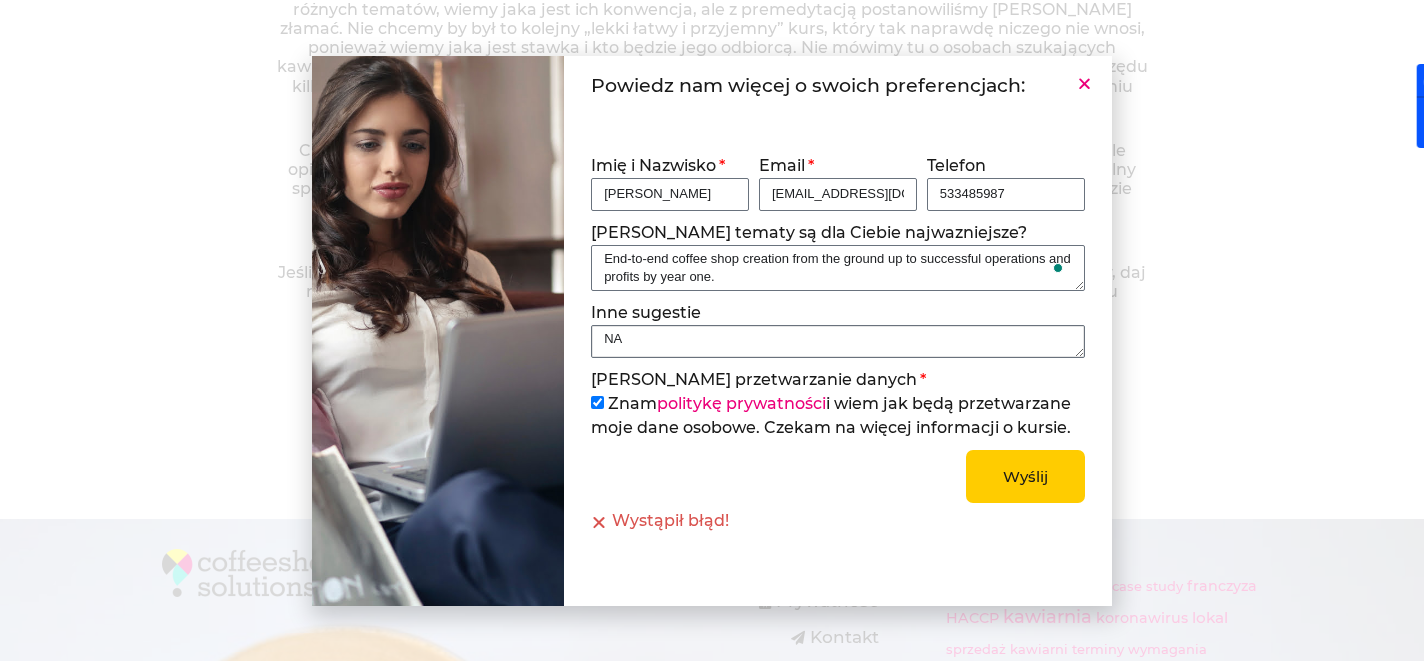 type on "NA" 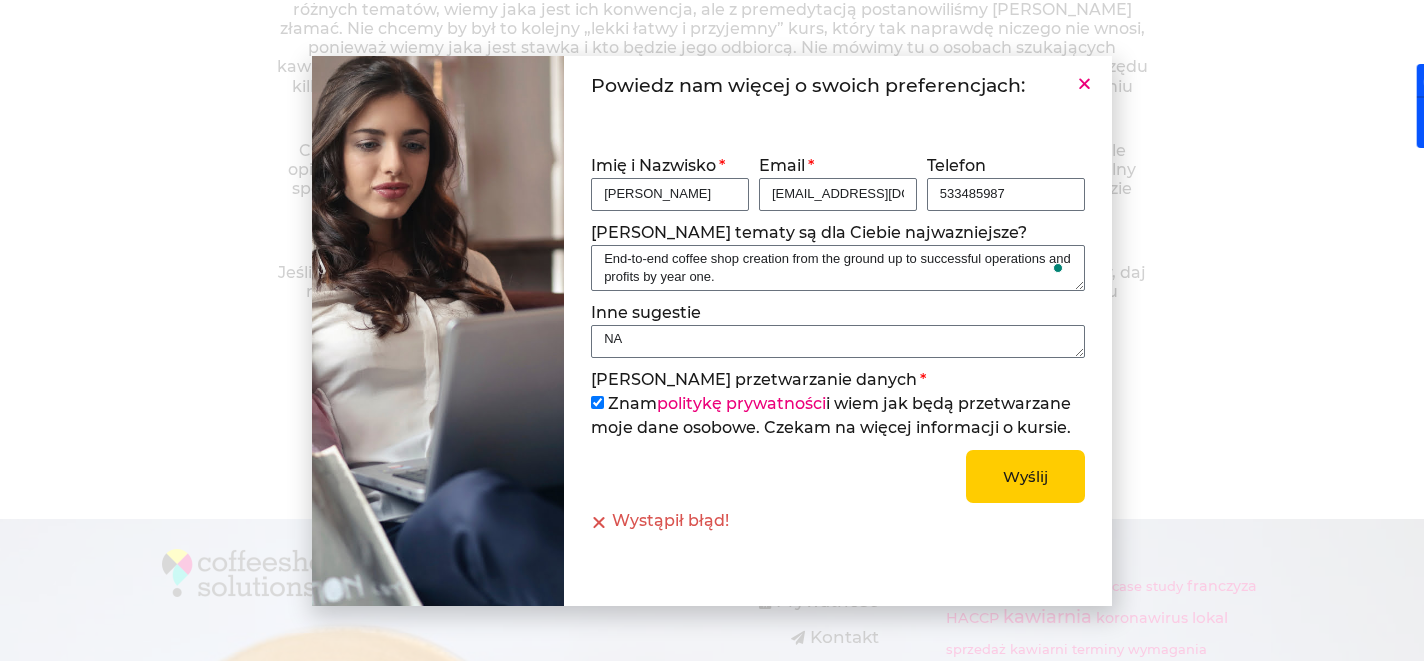 click on "Wyślij" at bounding box center (1025, 476) 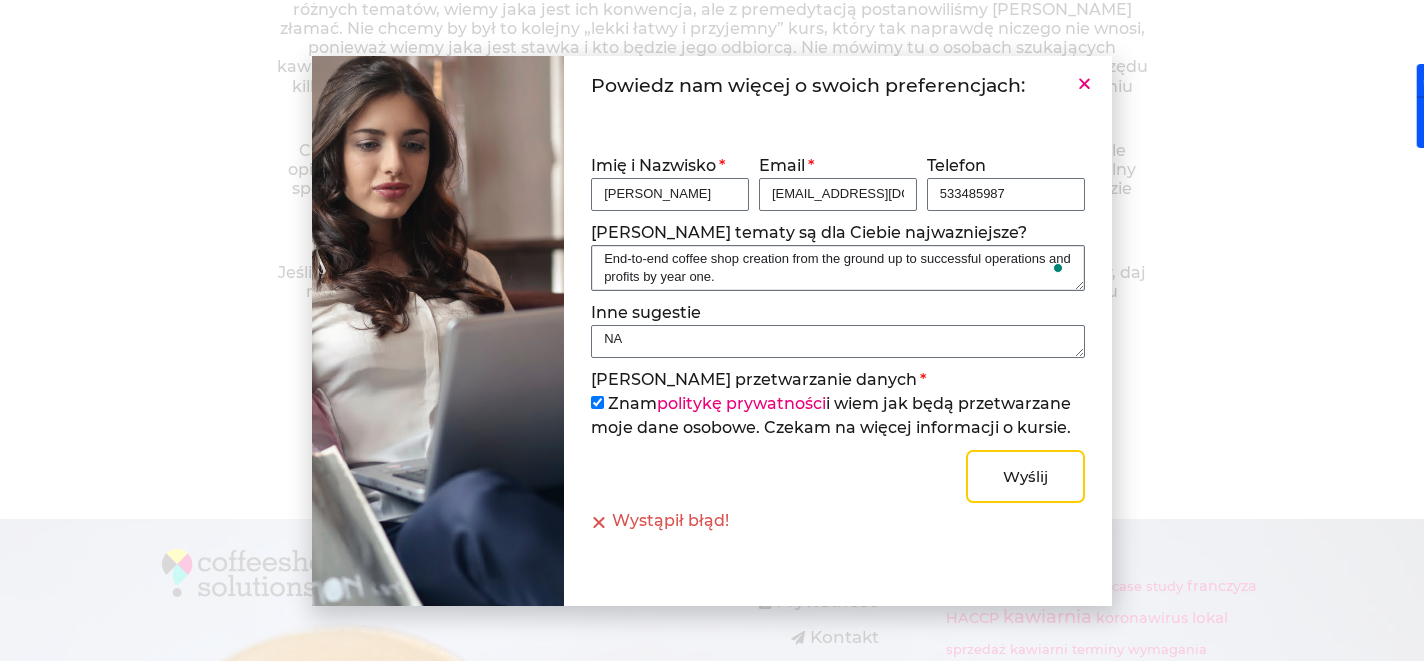 drag, startPoint x: 880, startPoint y: 271, endPoint x: 428, endPoint y: 144, distance: 469.50293 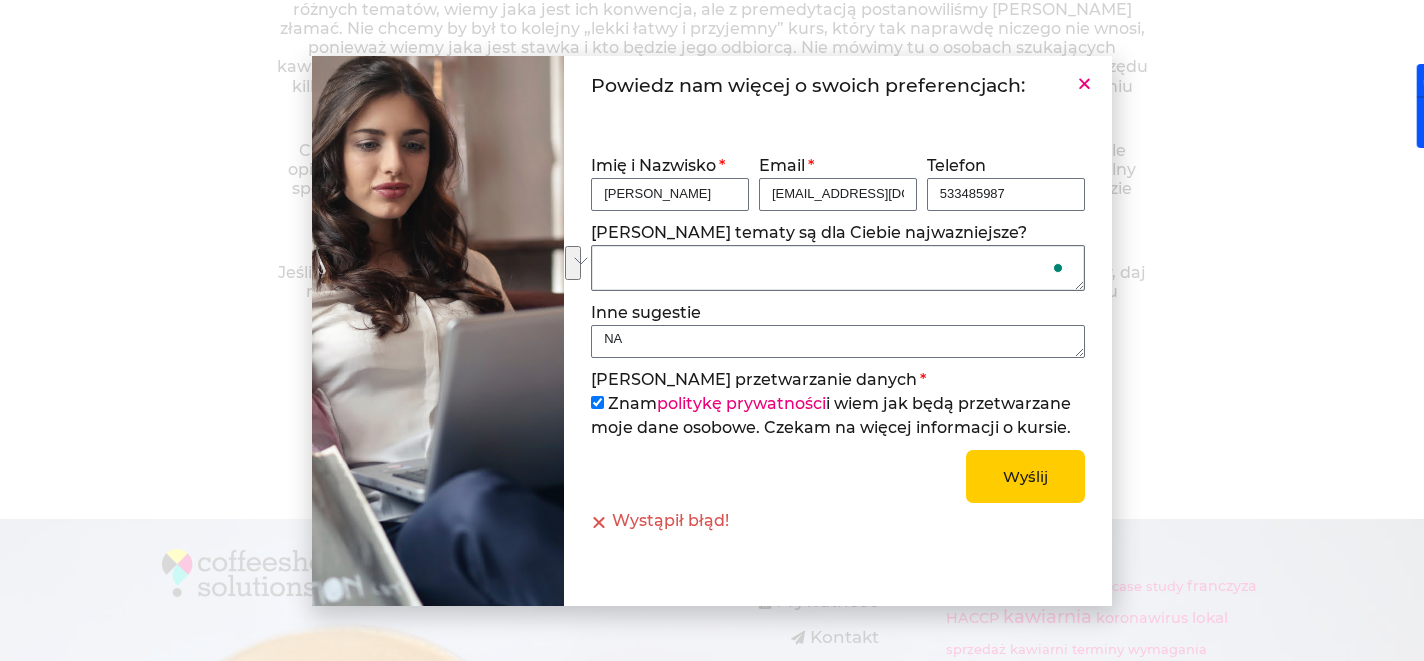 type 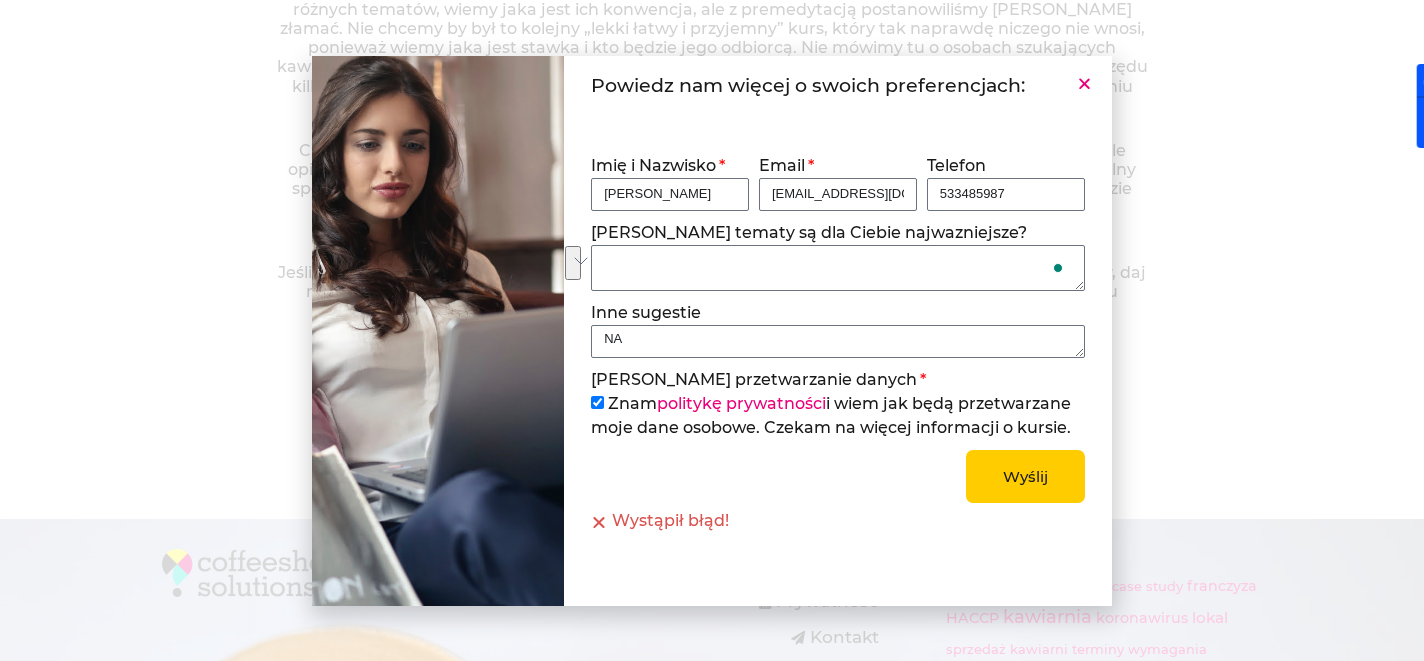 click on "Wyślij" at bounding box center (1025, 476) 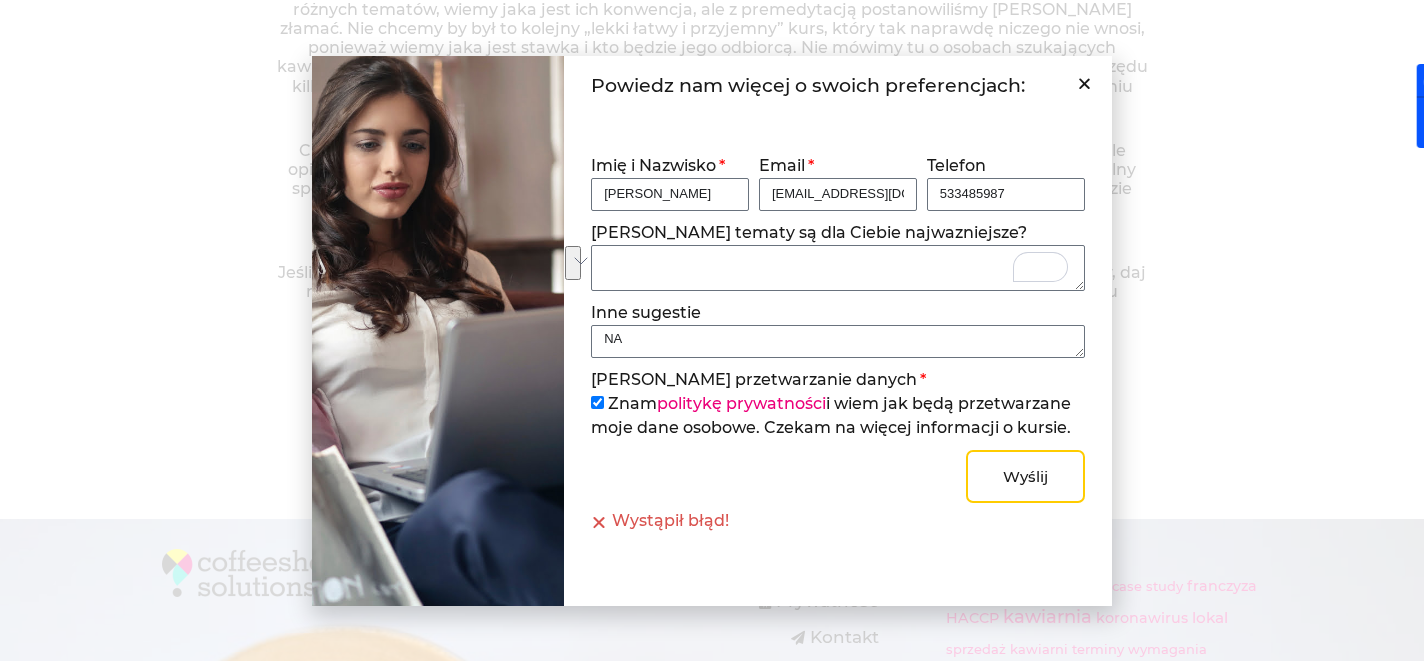 click at bounding box center [1084, 83] 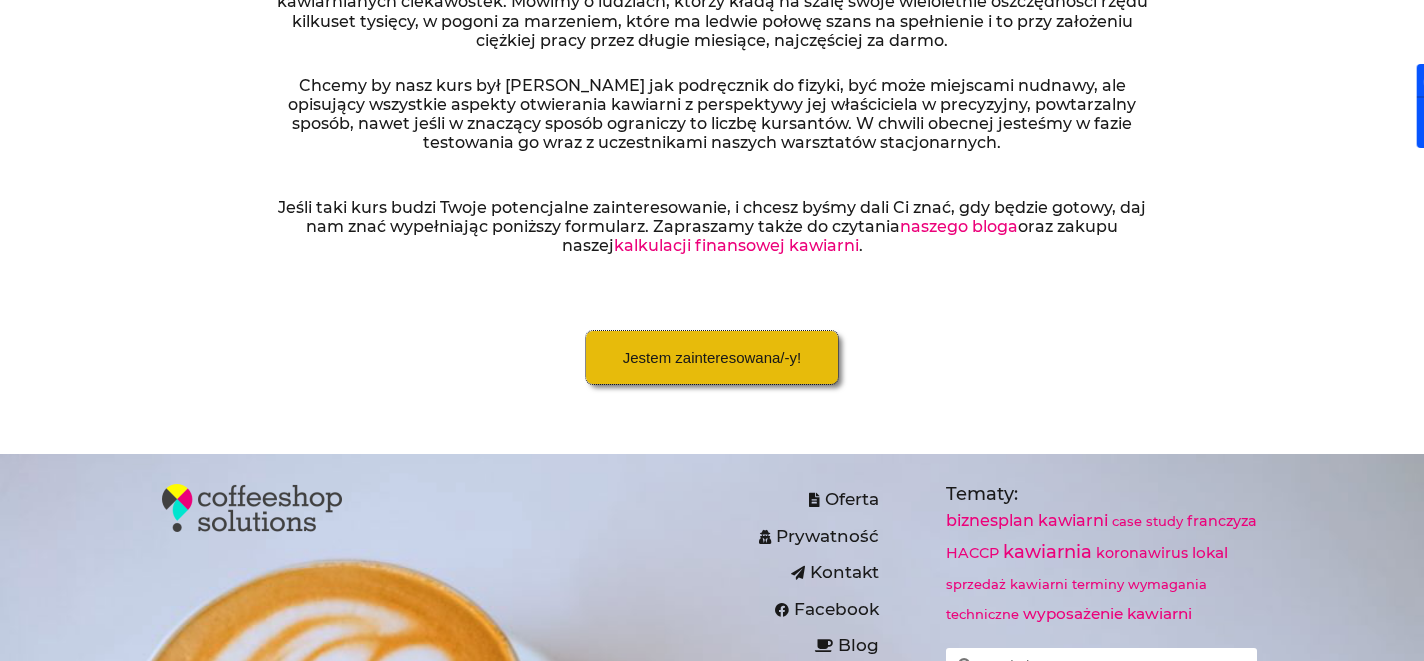 scroll, scrollTop: 0, scrollLeft: 0, axis: both 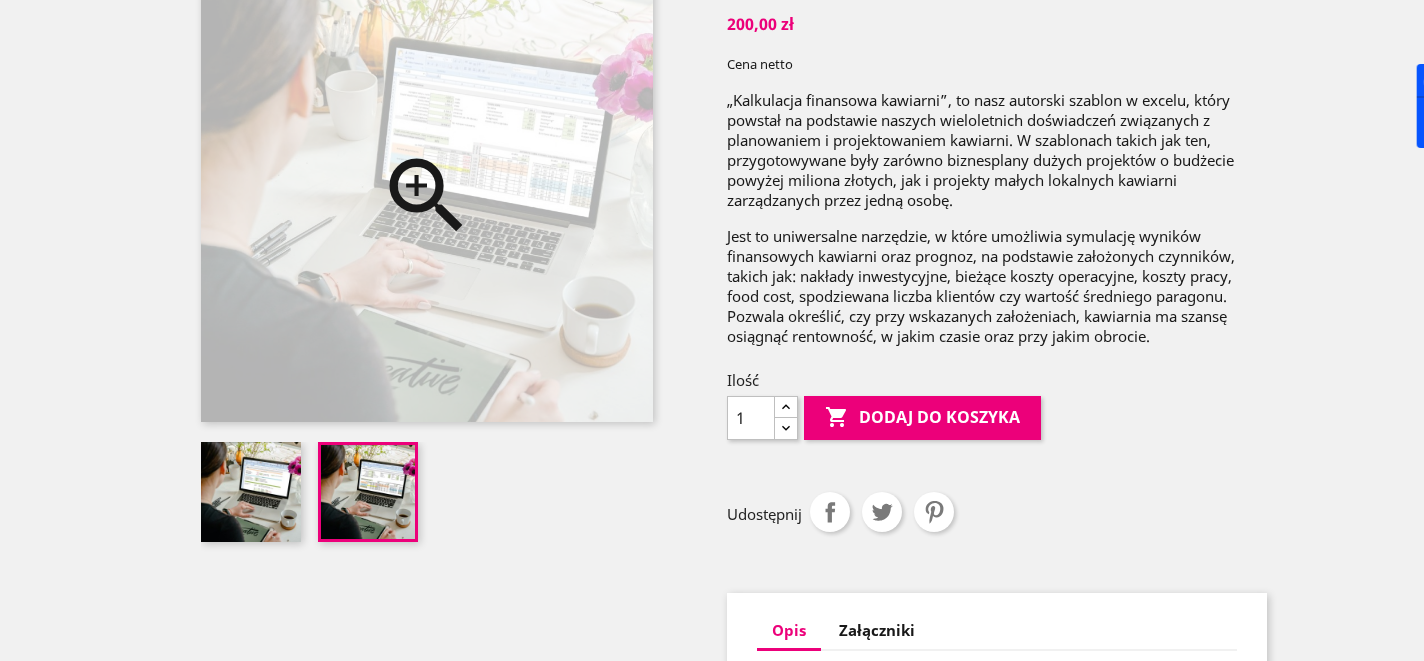 click on "" at bounding box center [427, 196] 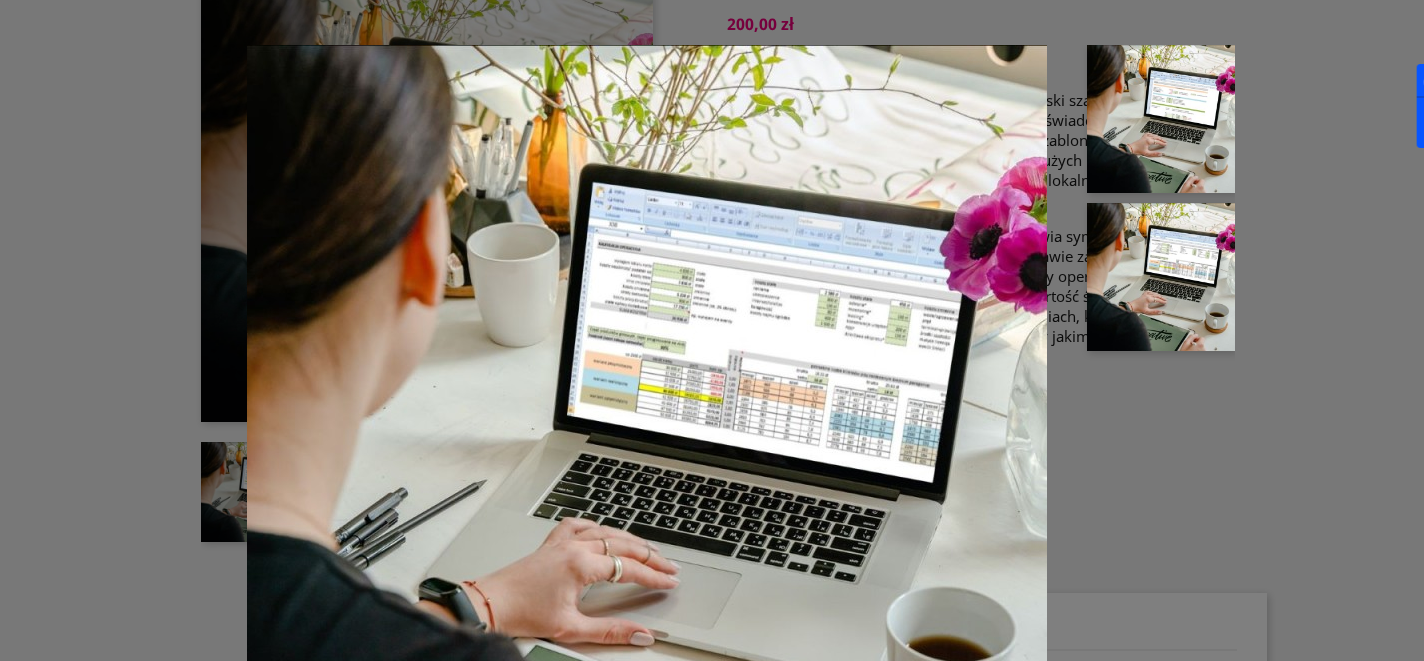 click on "„Kalkulacja finansowa kawiarni”, to nasz autorski szablon w excelu, który powstał na podstawie naszych wieloletnich doświadczeń związanych z planowaniem i projektowaniem kawiarni. W szablonach takich jak ten, przygotowywane były zarówno biznesplany dużych projektów o budżecie powyżej miliona złotych, jak i projekty małych lokalnych kawiarni zarządzanych przez jedną osobę.
Jest to uniwersalne narzędzie, w które umożliwia symulację wyników finansowych kawiarni oraz prognoz, na podstawie założonych czynników, takich jak: nakłady inwestycyjne, bieżące koszty operacyjne, koszty pracy, food cost, spodziewana liczba klientów czy wartość średniego paragonu. Pozwala określić, czy przy wskazanych założeniach, kawiarnia ma szansę osiągnąć rentowność, w jakim czasie oraz przy jakim obrocie." at bounding box center [712, 330] 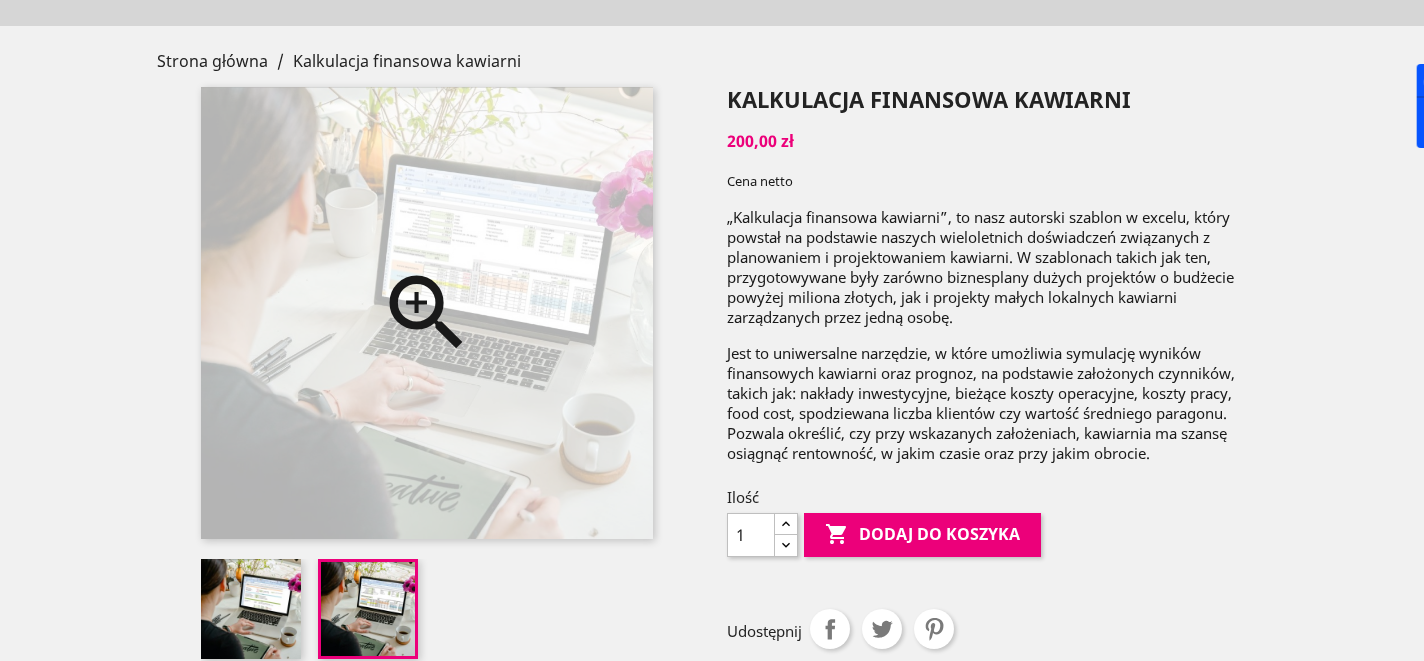scroll, scrollTop: 0, scrollLeft: 0, axis: both 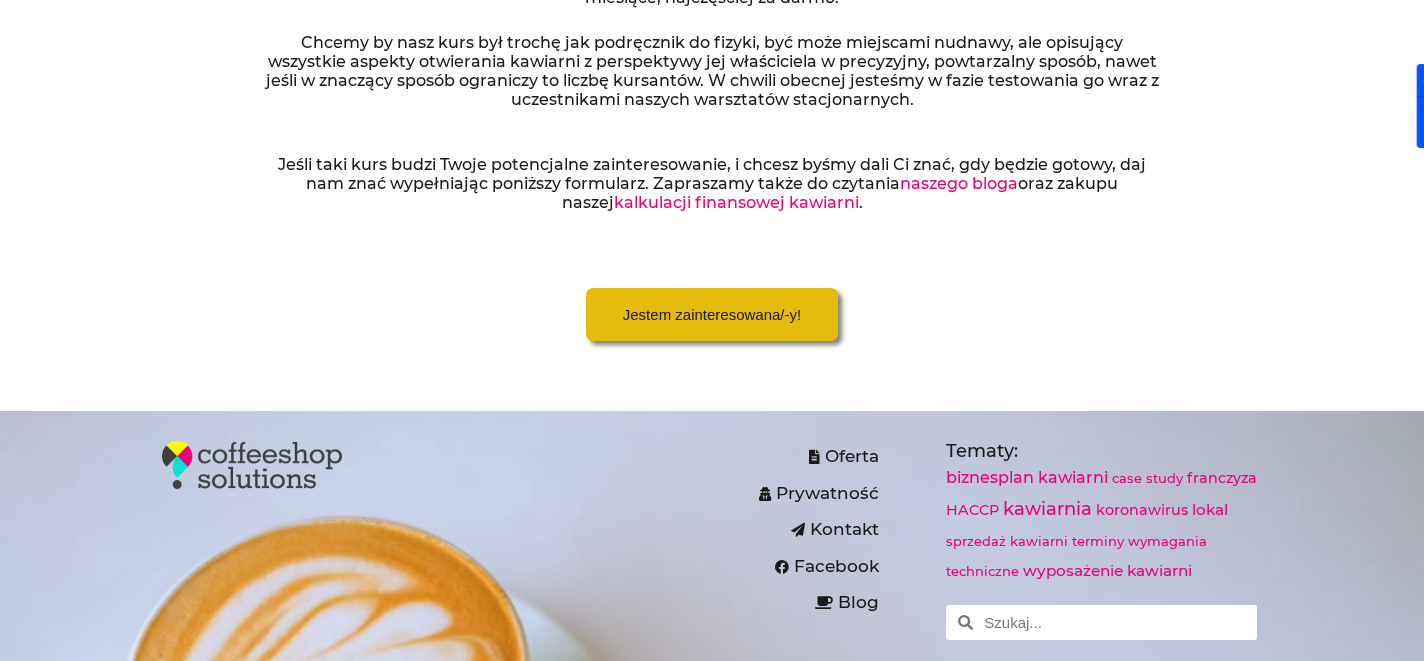 click on "Jestem zainteresowana/-y!" at bounding box center [712, 314] 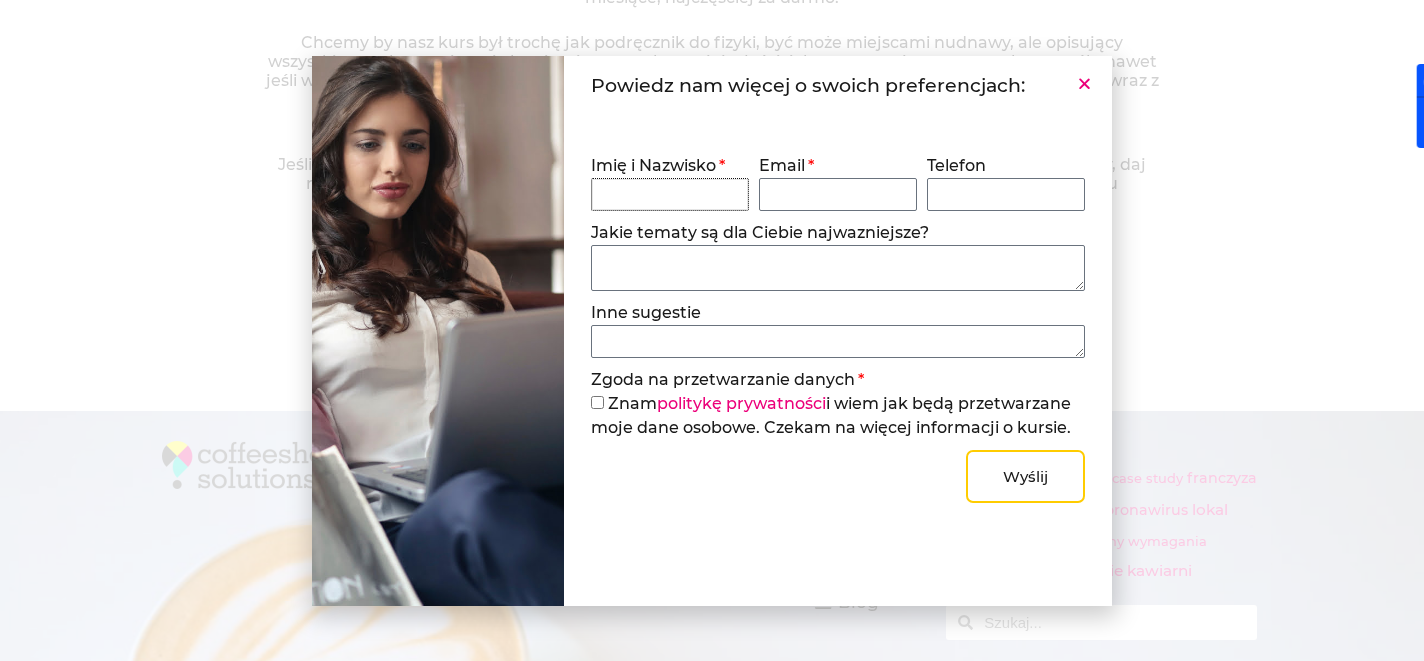 click on "Imię i Nazwisko" at bounding box center [670, 194] 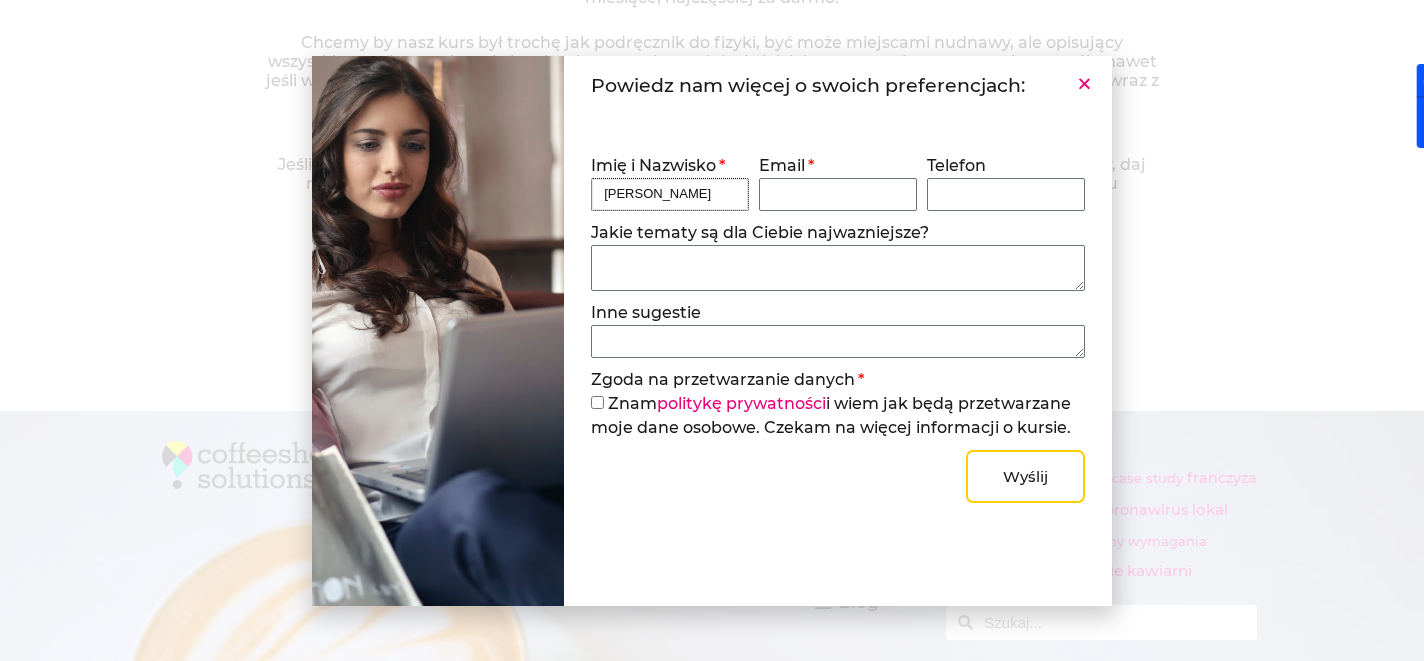 type on "Daniel OConnor" 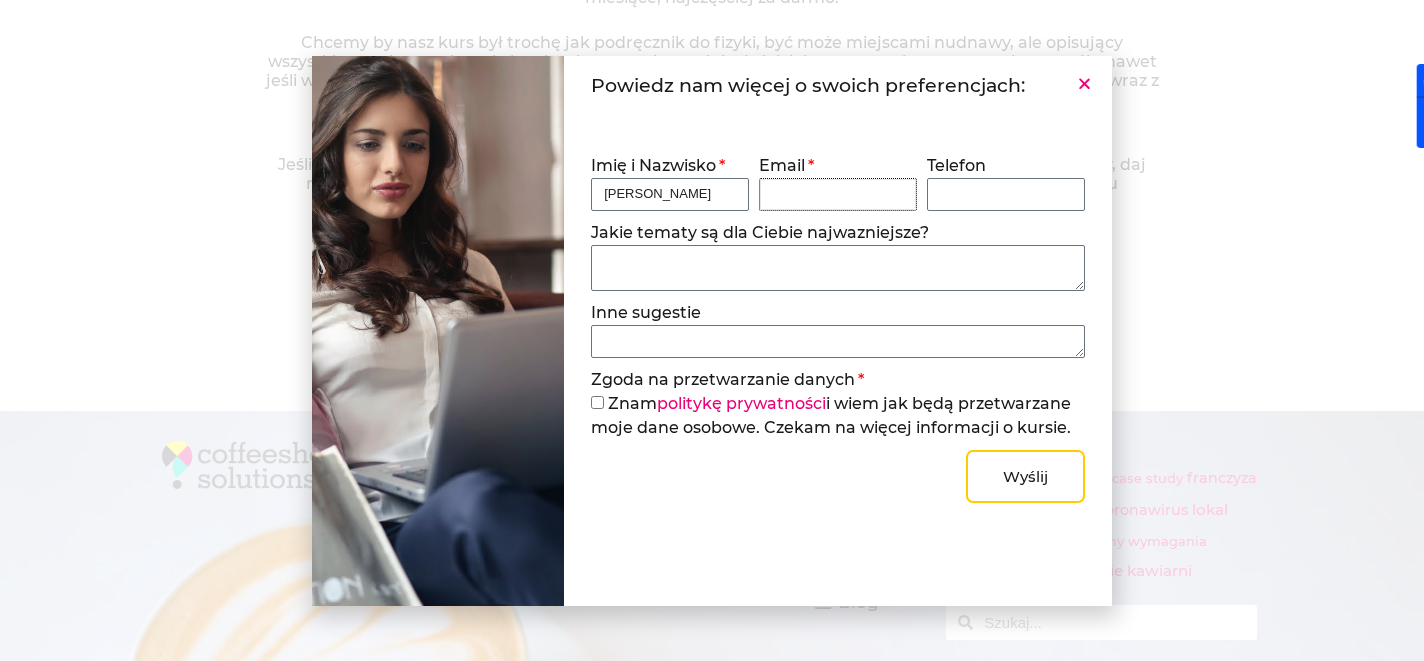 click on "Email" at bounding box center [838, 194] 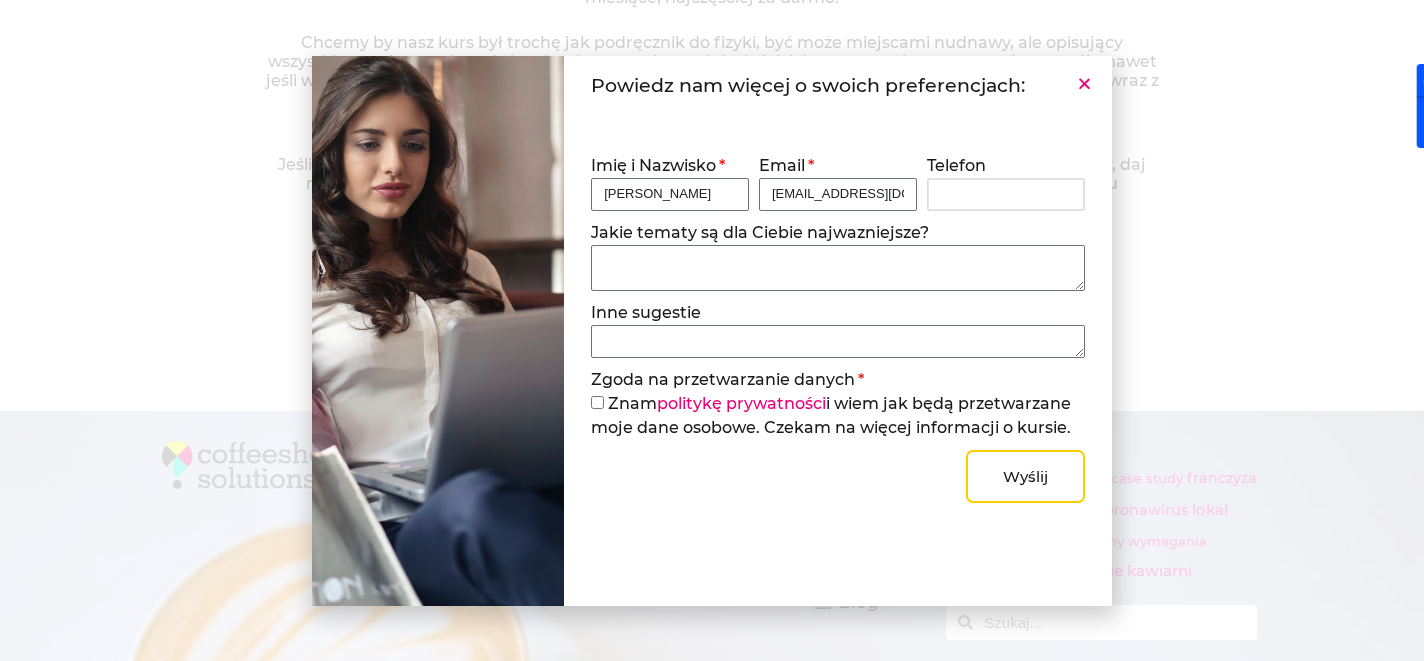 click on "Telefon" at bounding box center (1006, 194) 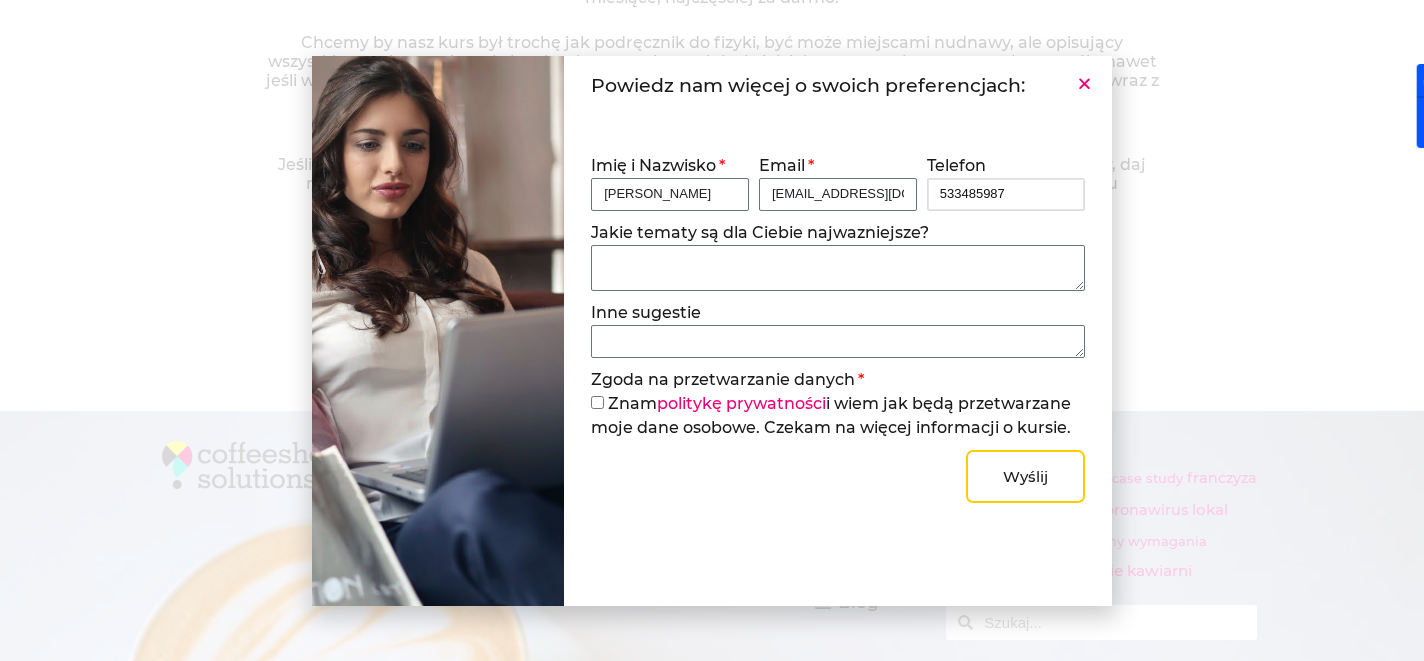 type on "533485987" 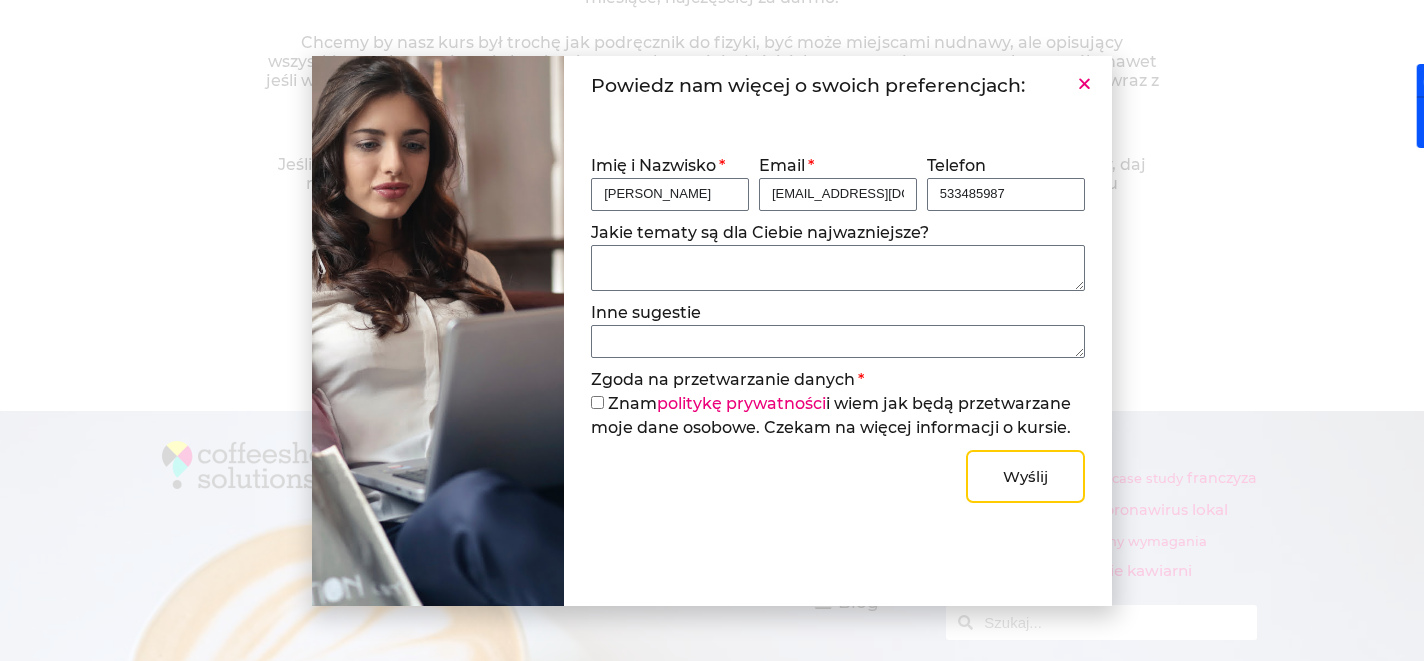 click on "Zgoda na przetwarzanie danych" at bounding box center [597, 402] 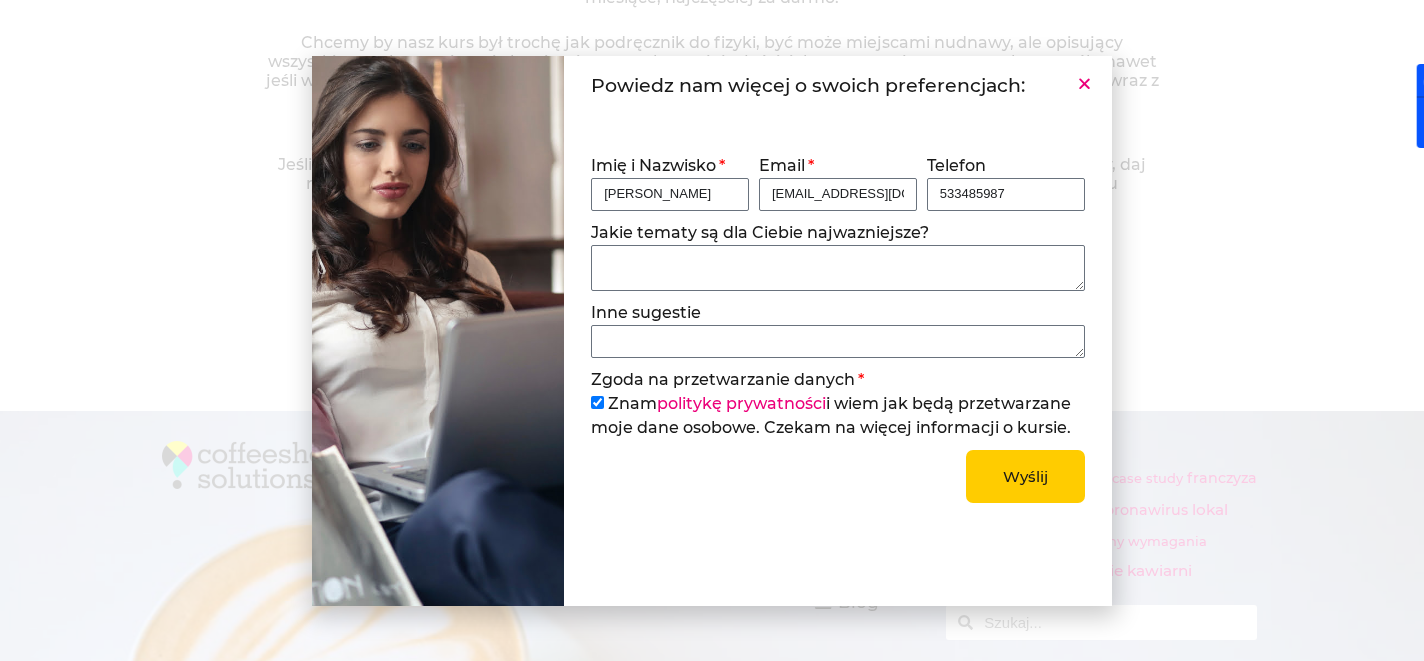 click on "Wyślij" at bounding box center [1025, 476] 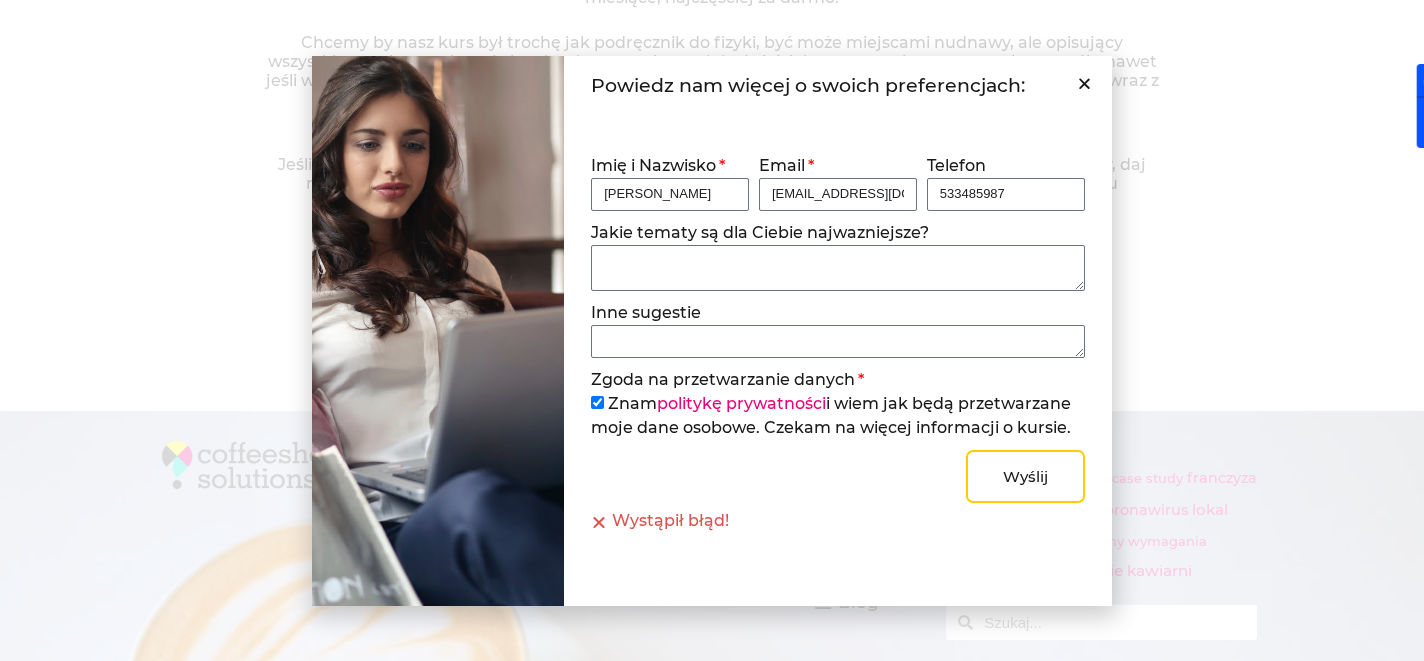 click at bounding box center [1084, 83] 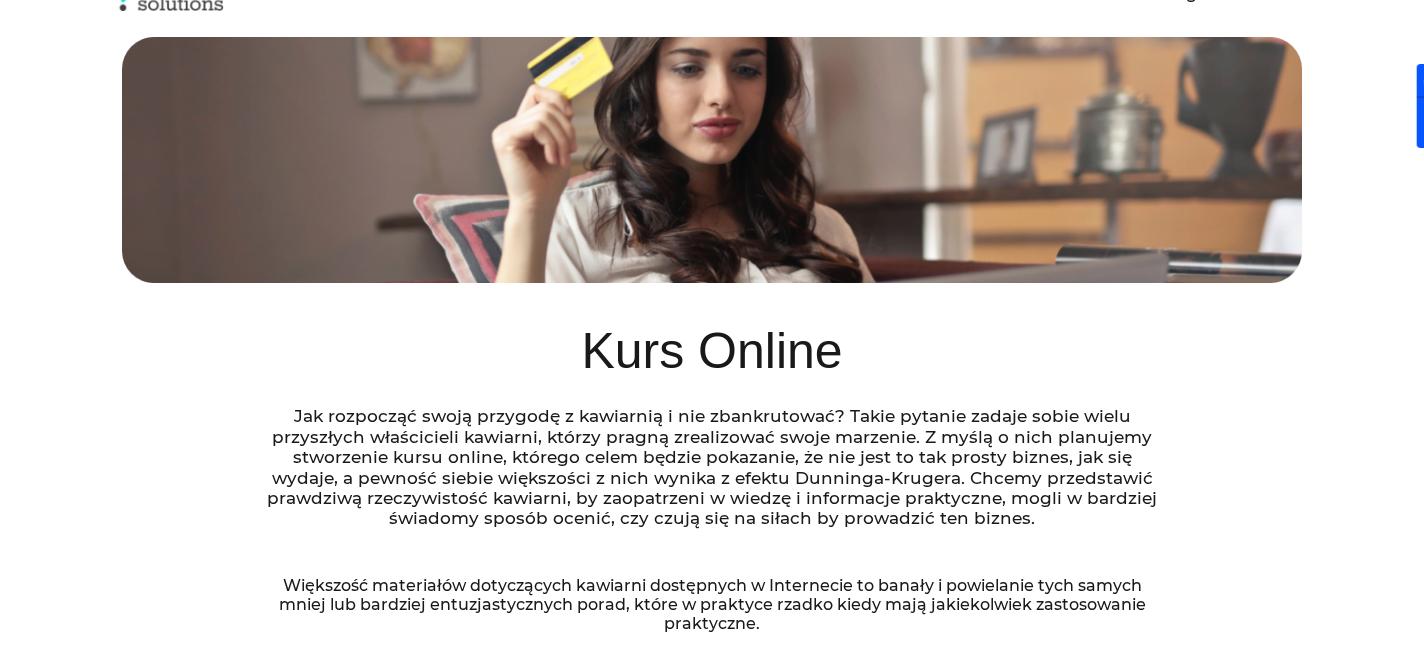 scroll, scrollTop: 0, scrollLeft: 0, axis: both 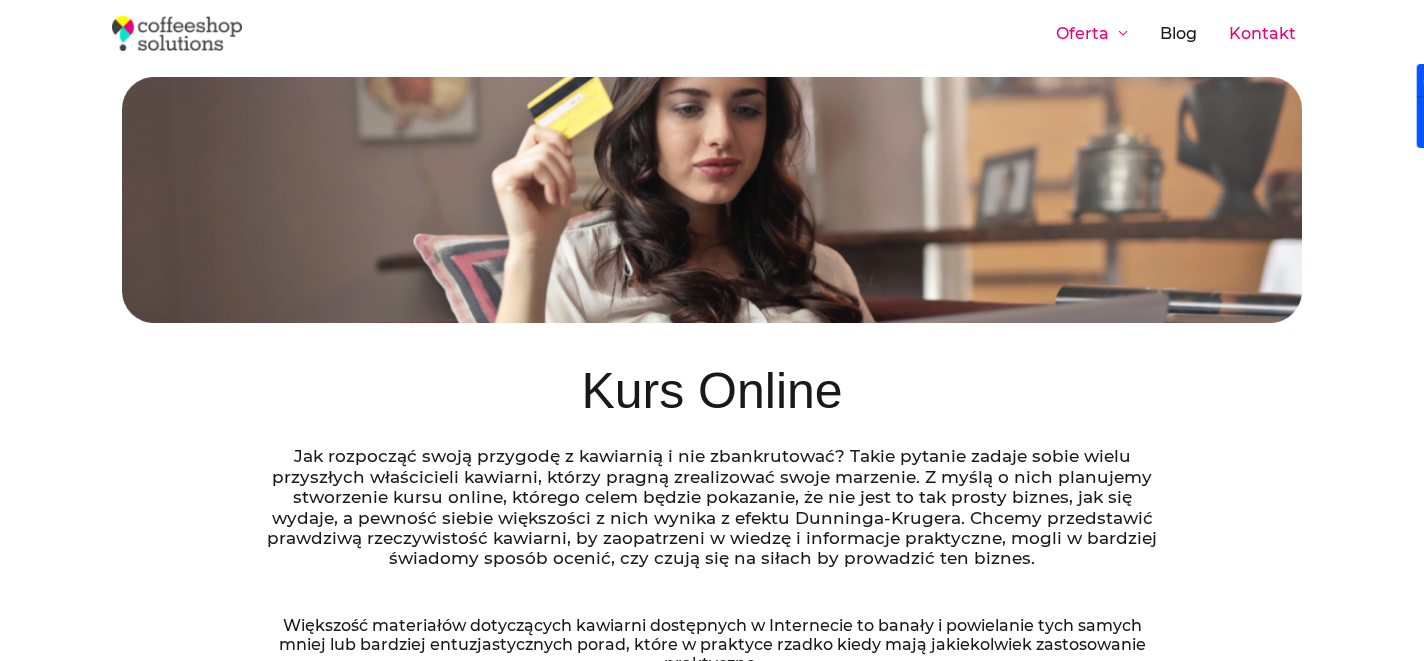 click on "Kontakt" at bounding box center [1262, 33] 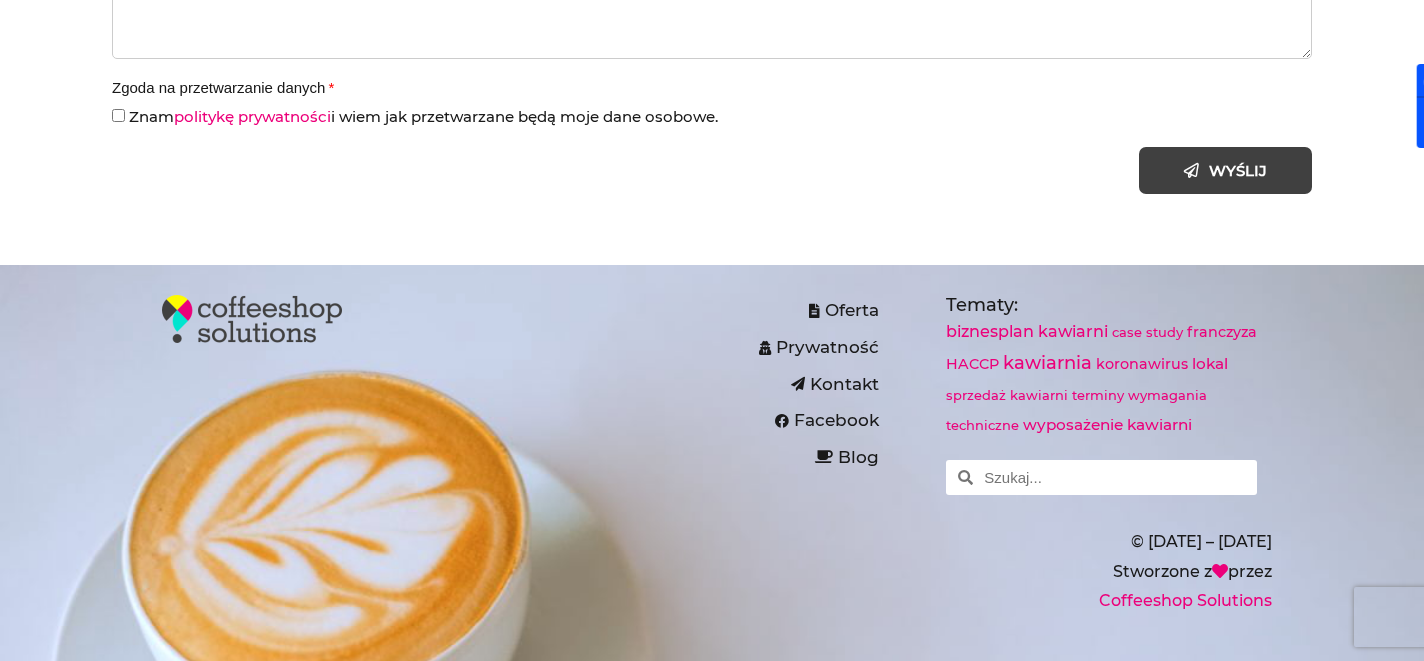 scroll, scrollTop: 0, scrollLeft: 0, axis: both 